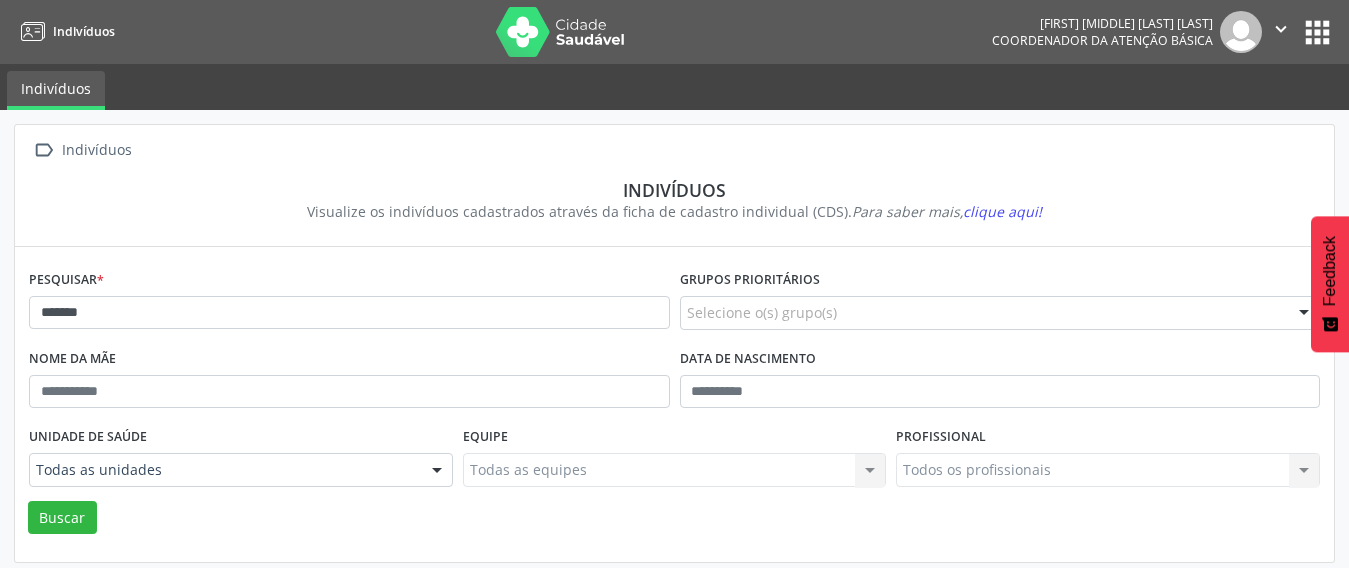 scroll, scrollTop: 0, scrollLeft: 0, axis: both 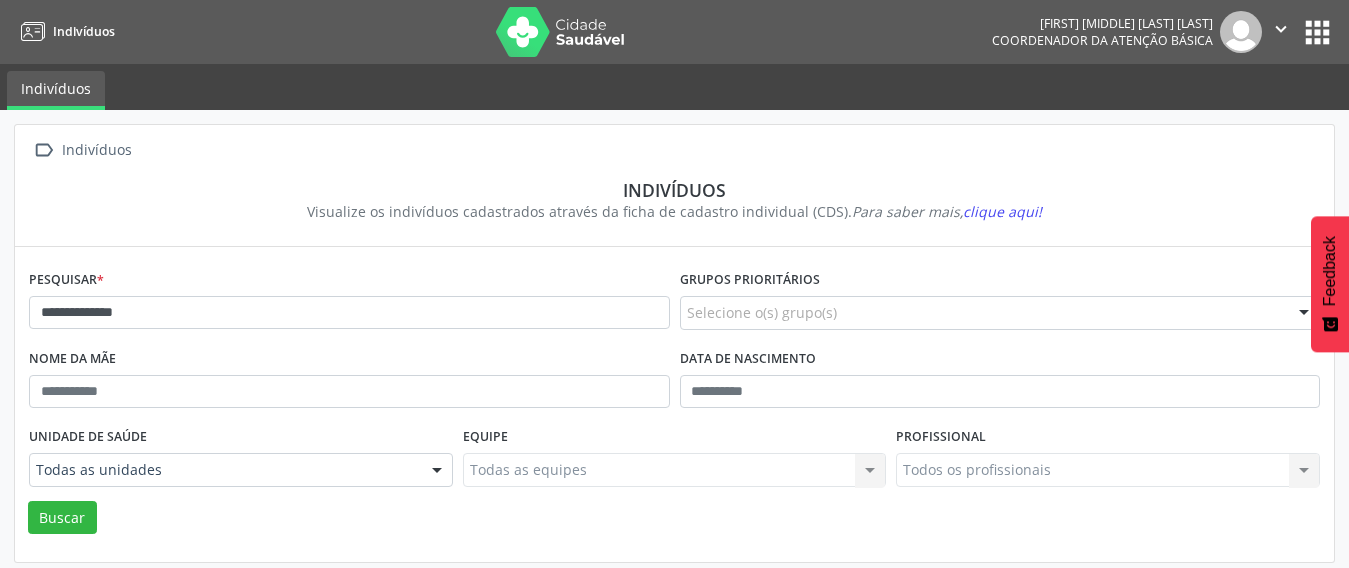 click on "Buscar" at bounding box center (62, 518) 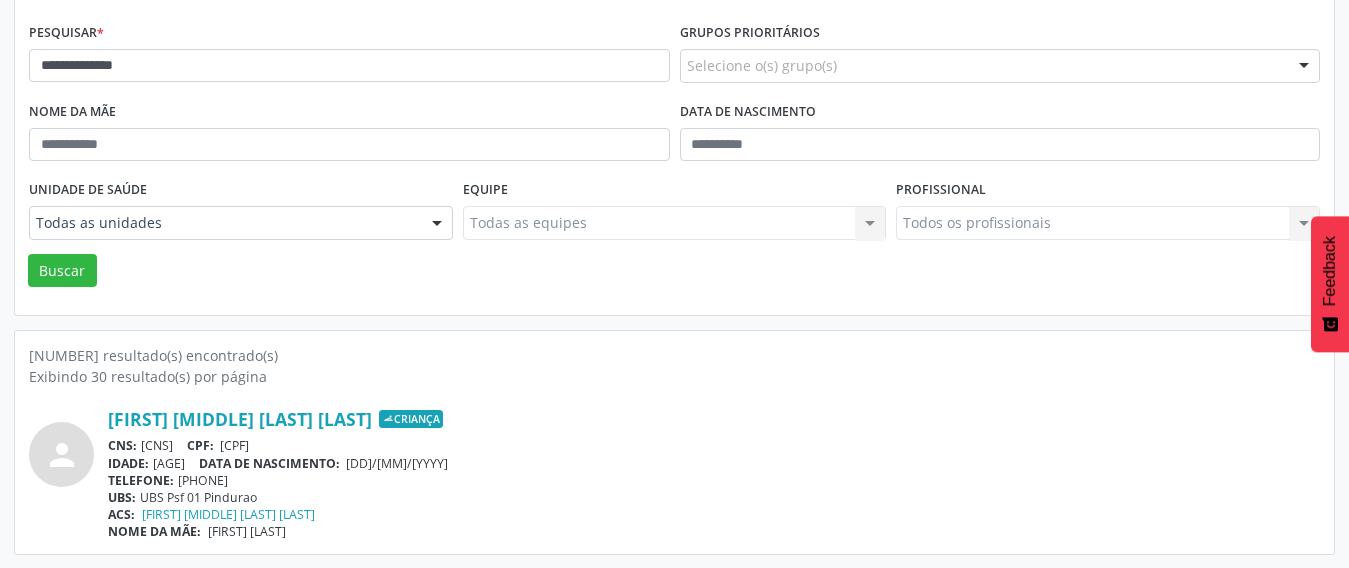 scroll, scrollTop: 248, scrollLeft: 0, axis: vertical 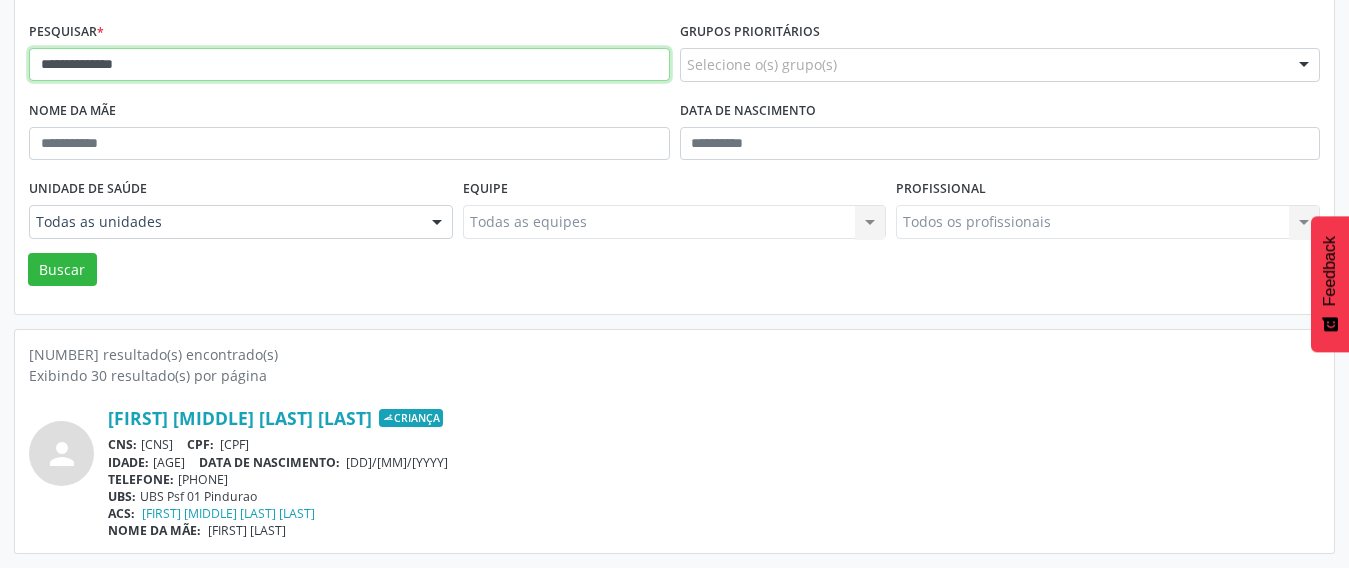 click on "**********" at bounding box center (349, 65) 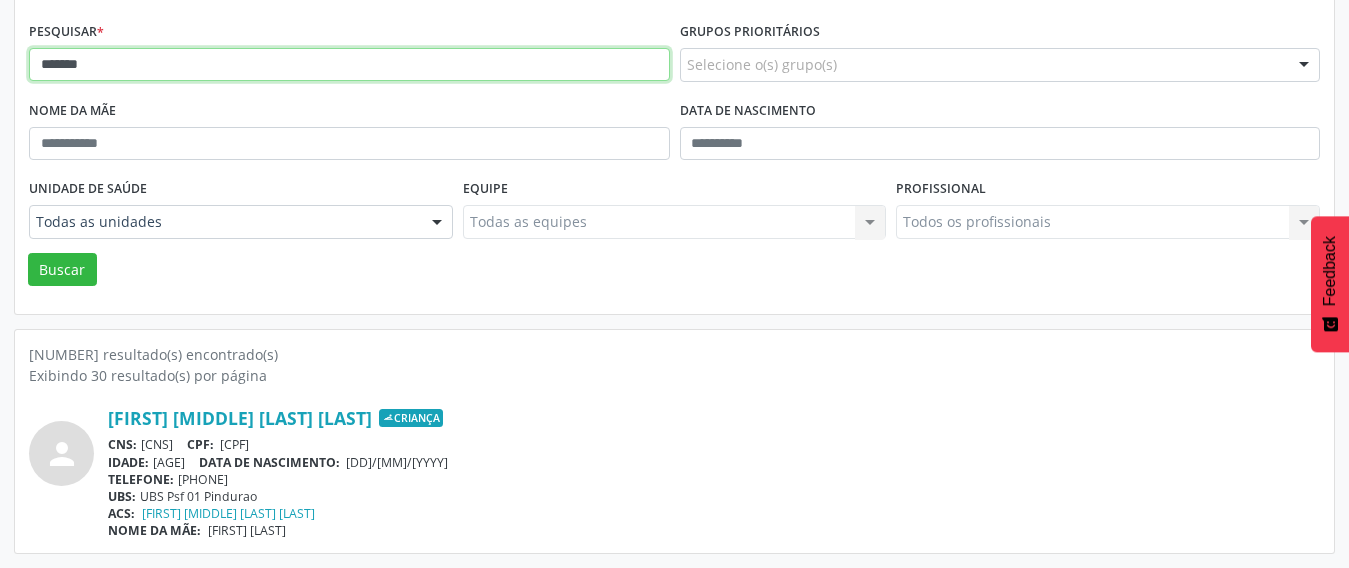 click on "Buscar" at bounding box center [62, 270] 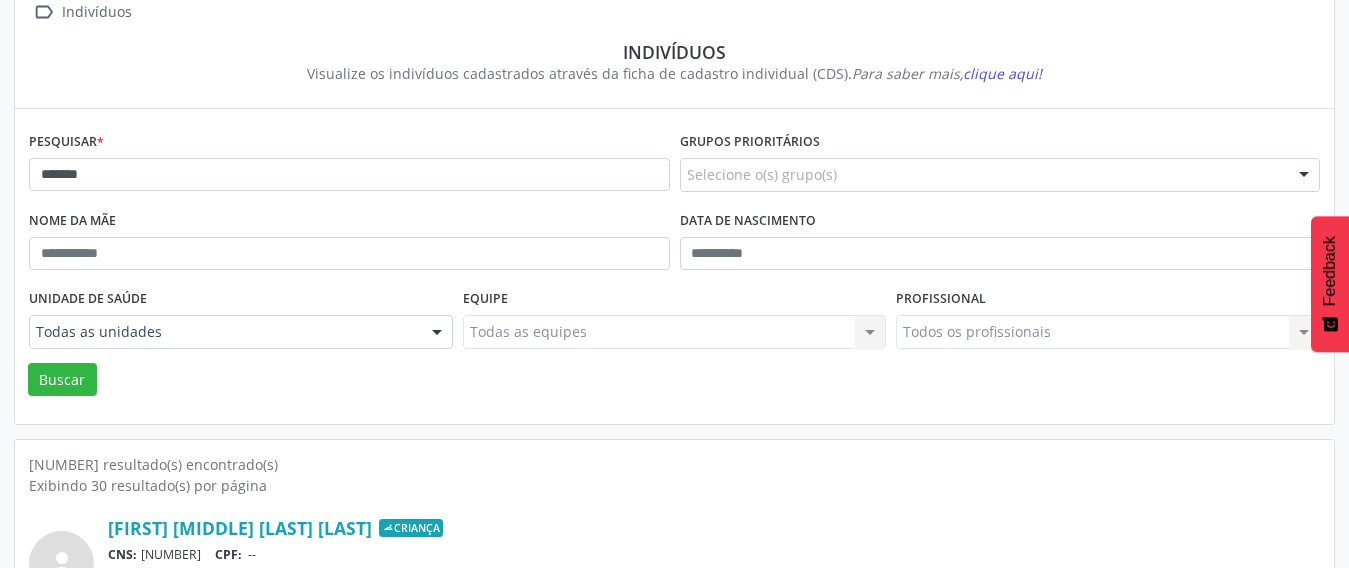 scroll, scrollTop: 248, scrollLeft: 0, axis: vertical 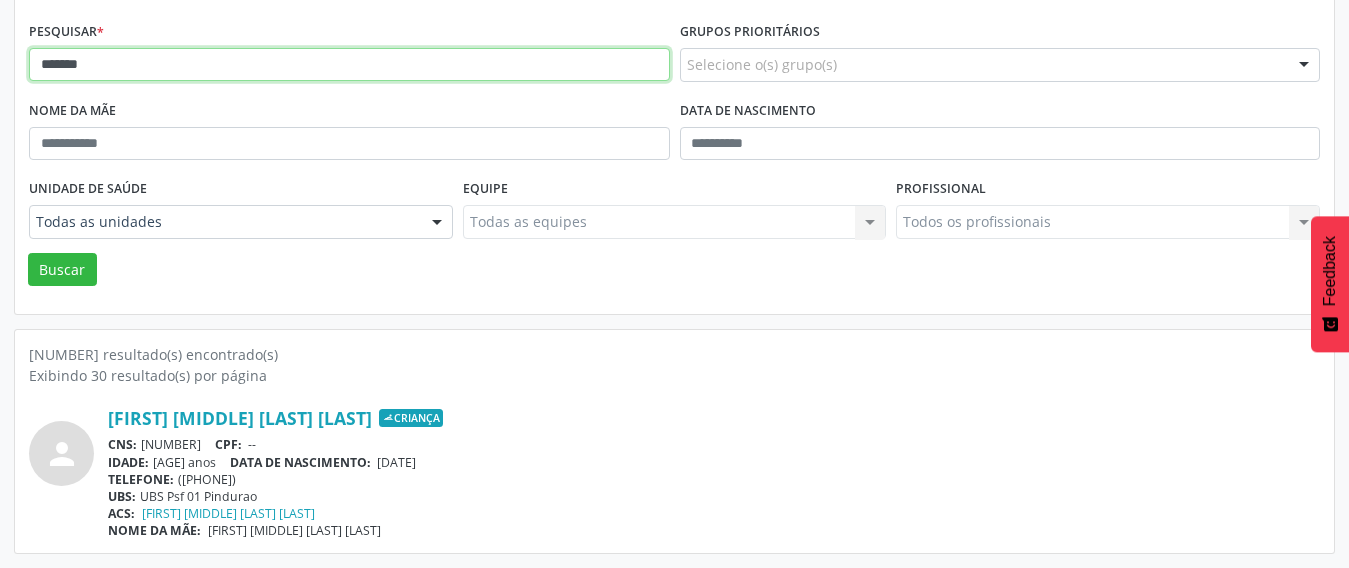 click on "*******" at bounding box center [349, 65] 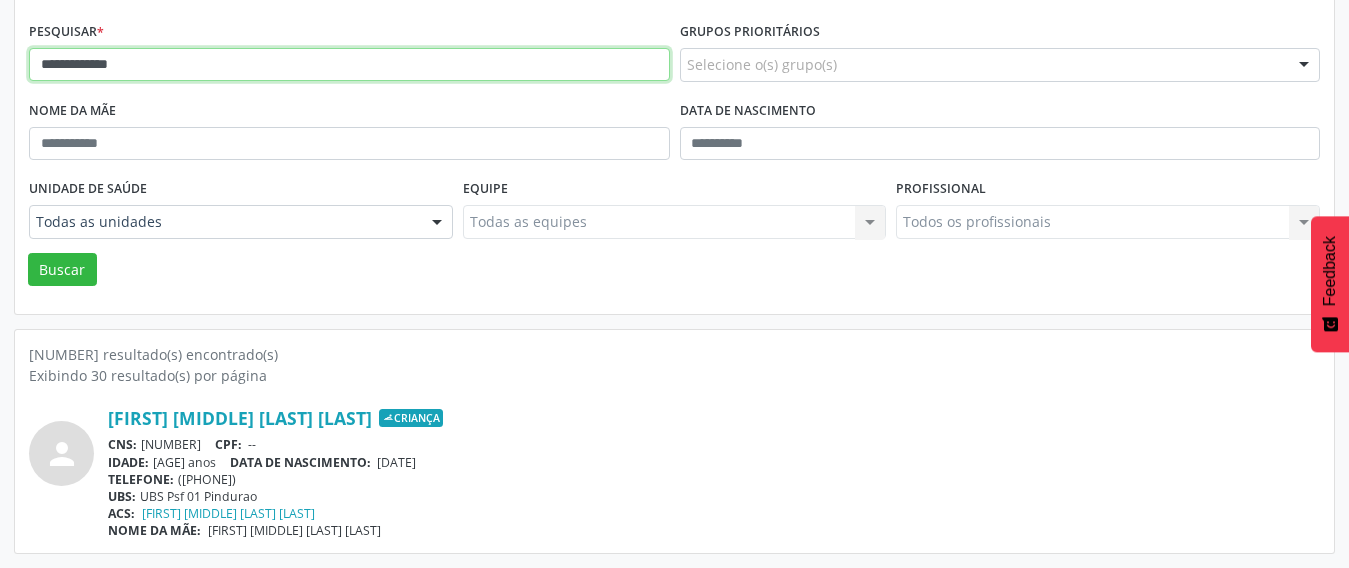 click on "Buscar" at bounding box center (62, 270) 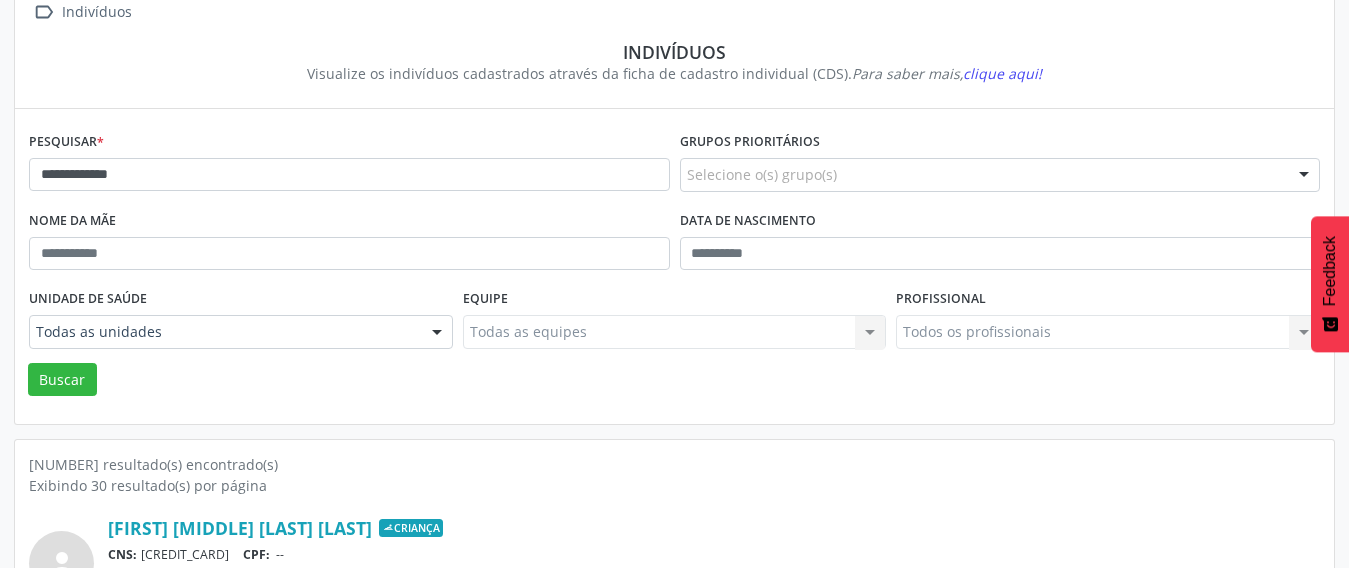 scroll, scrollTop: 248, scrollLeft: 0, axis: vertical 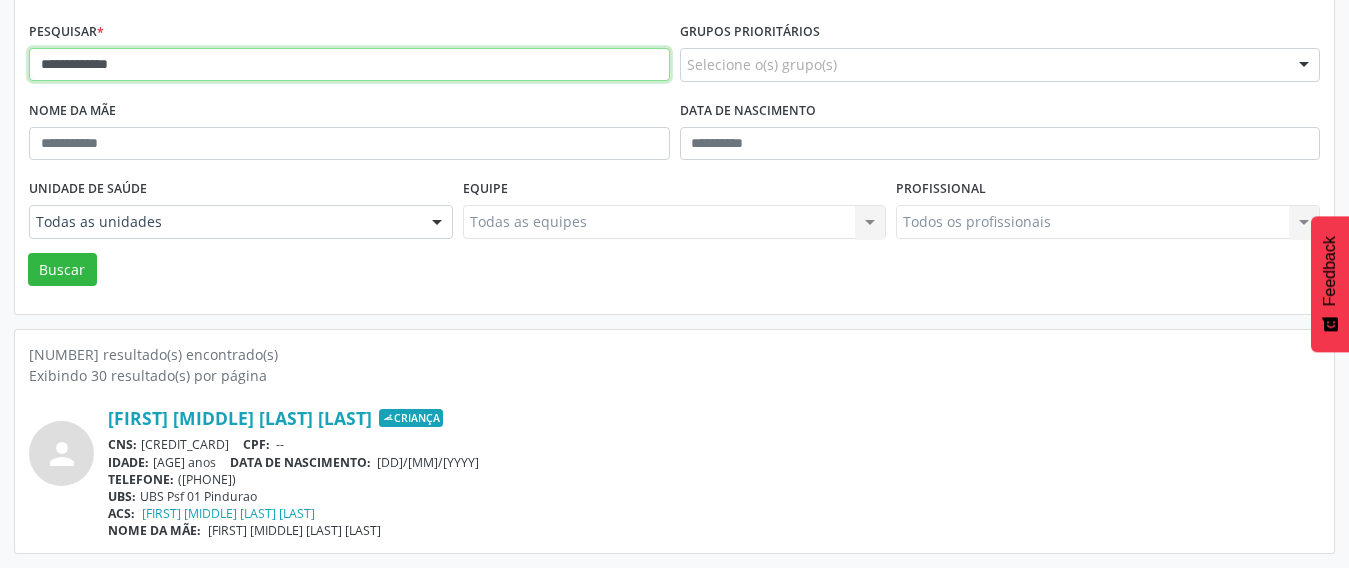 click on "**********" at bounding box center (349, 65) 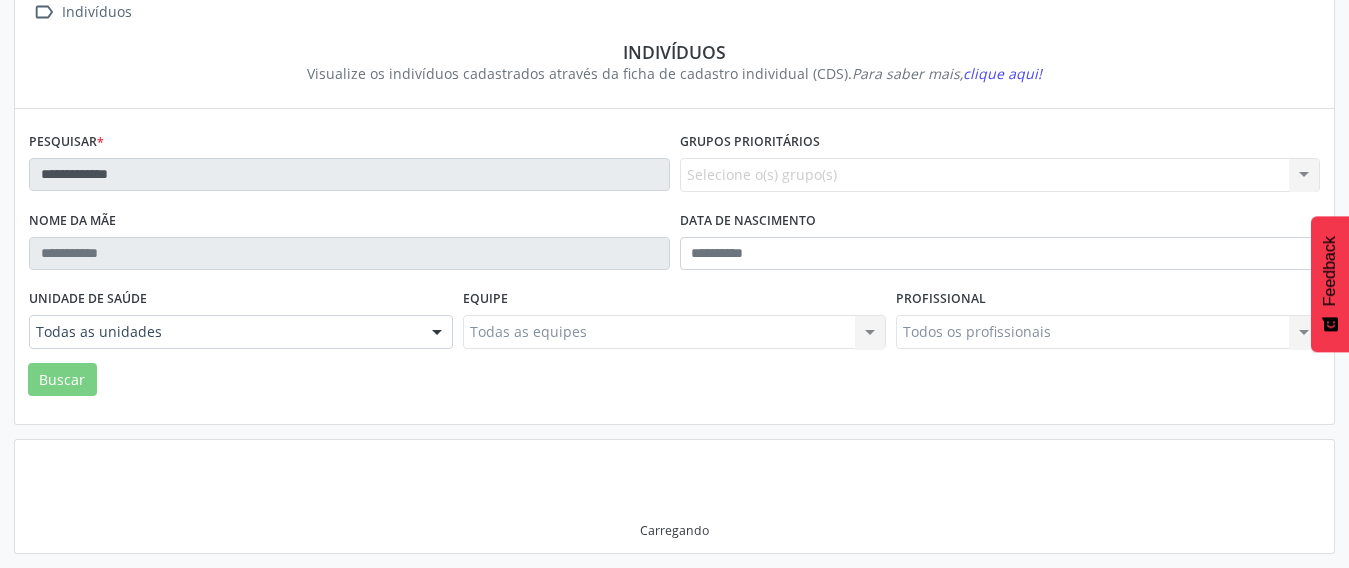 scroll, scrollTop: 248, scrollLeft: 0, axis: vertical 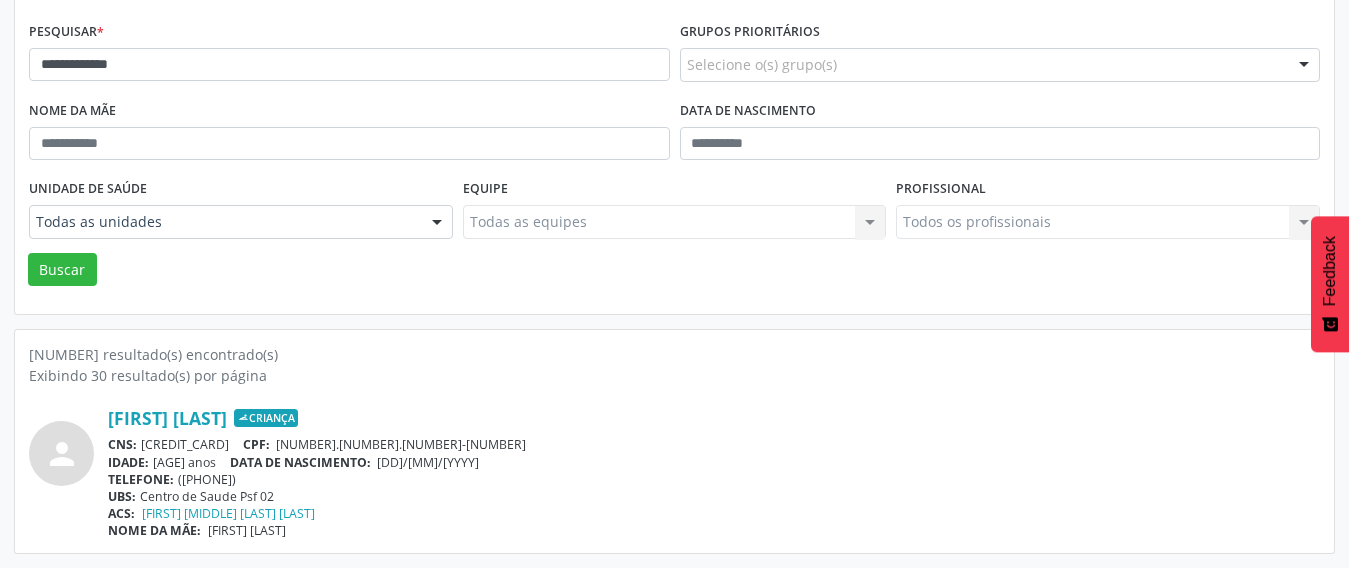 click on "Exibindo 30 resultado(s) por página" at bounding box center (674, 375) 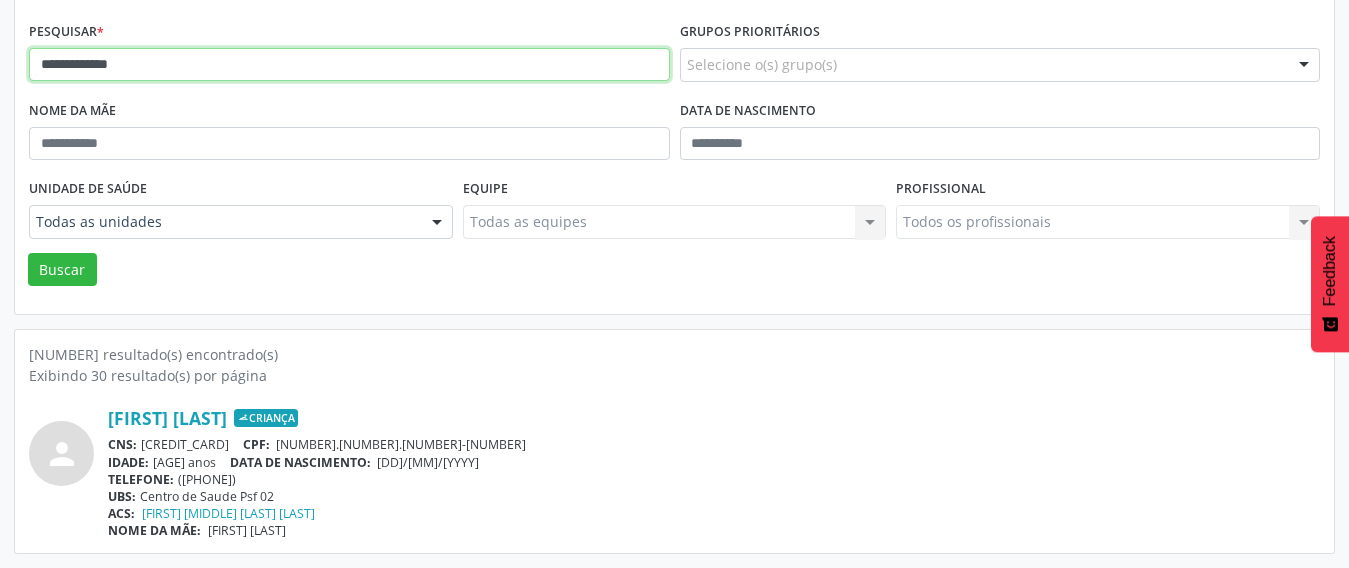 click on "**********" at bounding box center [349, 65] 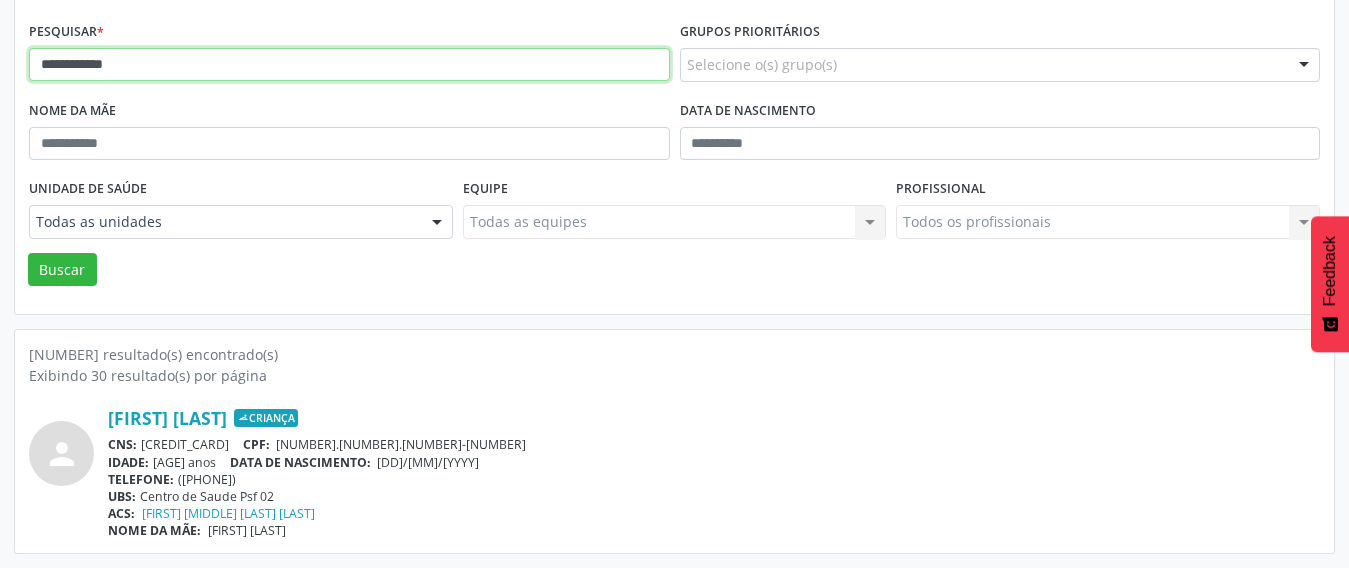type on "**********" 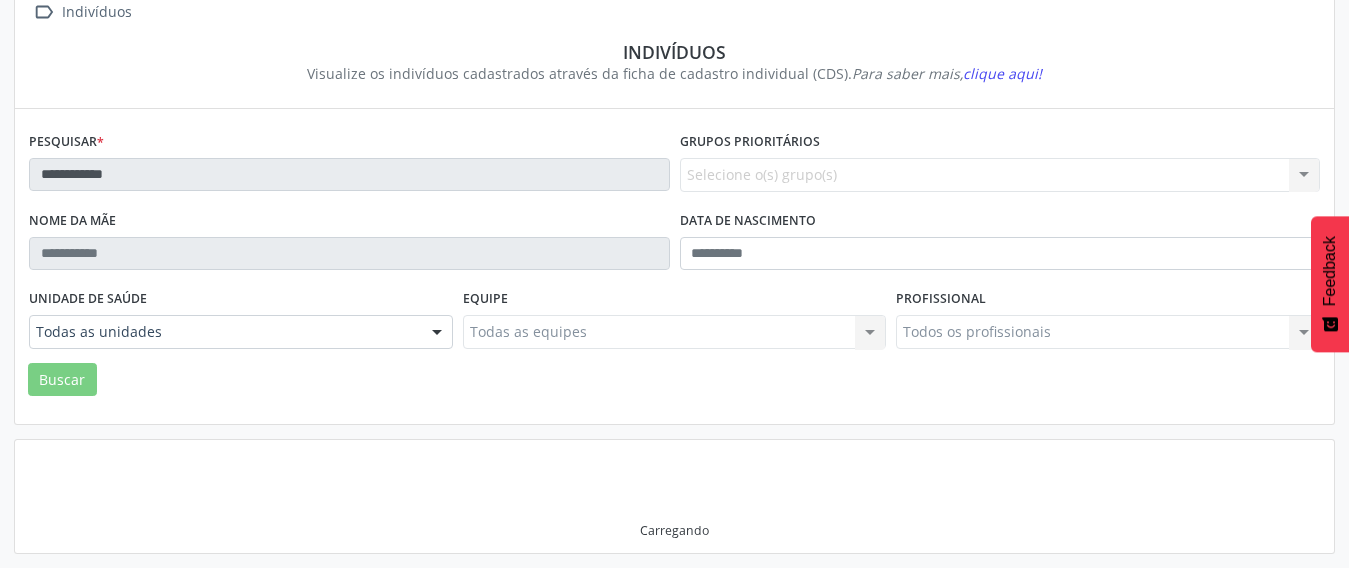 scroll, scrollTop: 132, scrollLeft: 0, axis: vertical 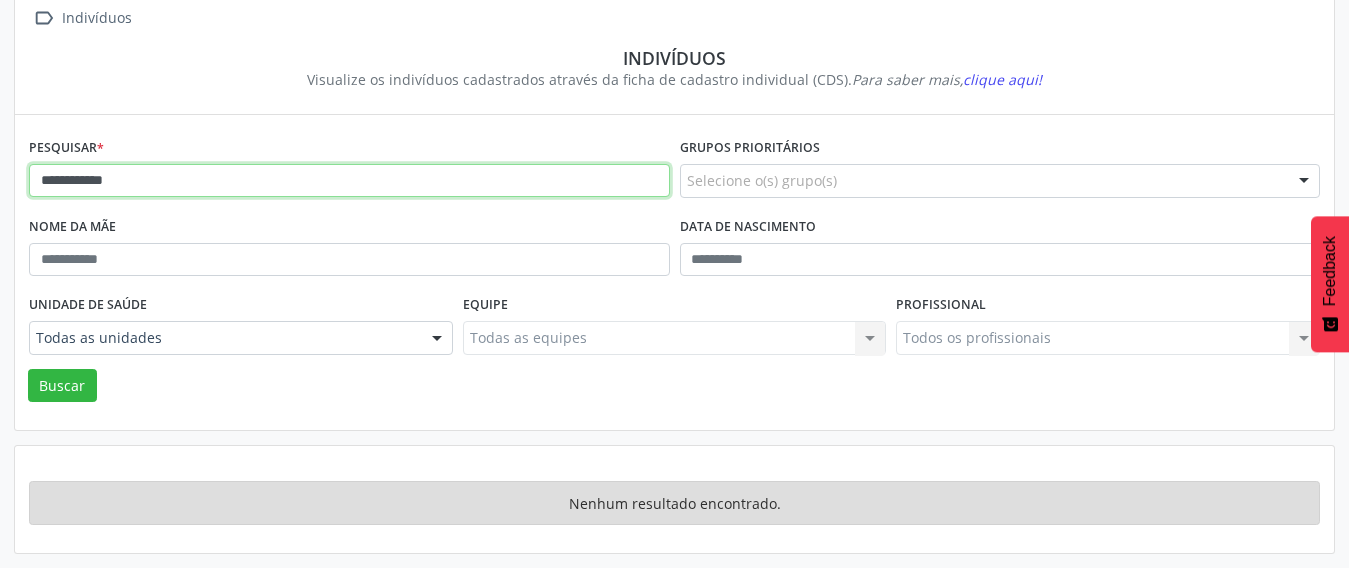 click on "**********" at bounding box center [349, 181] 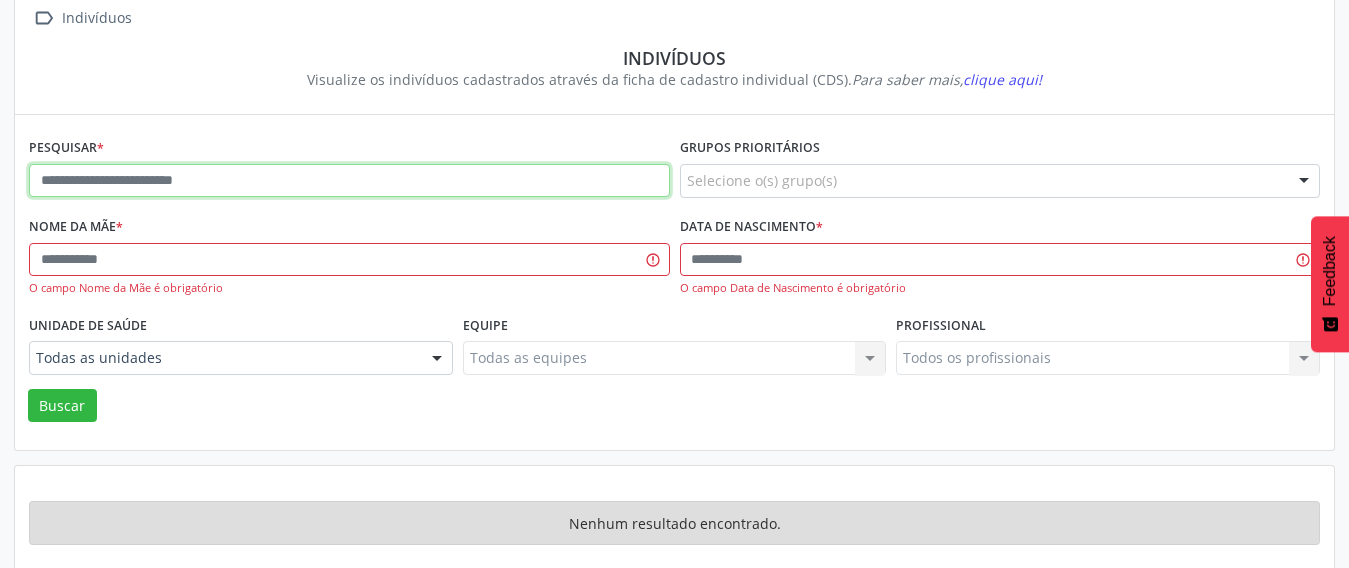 type 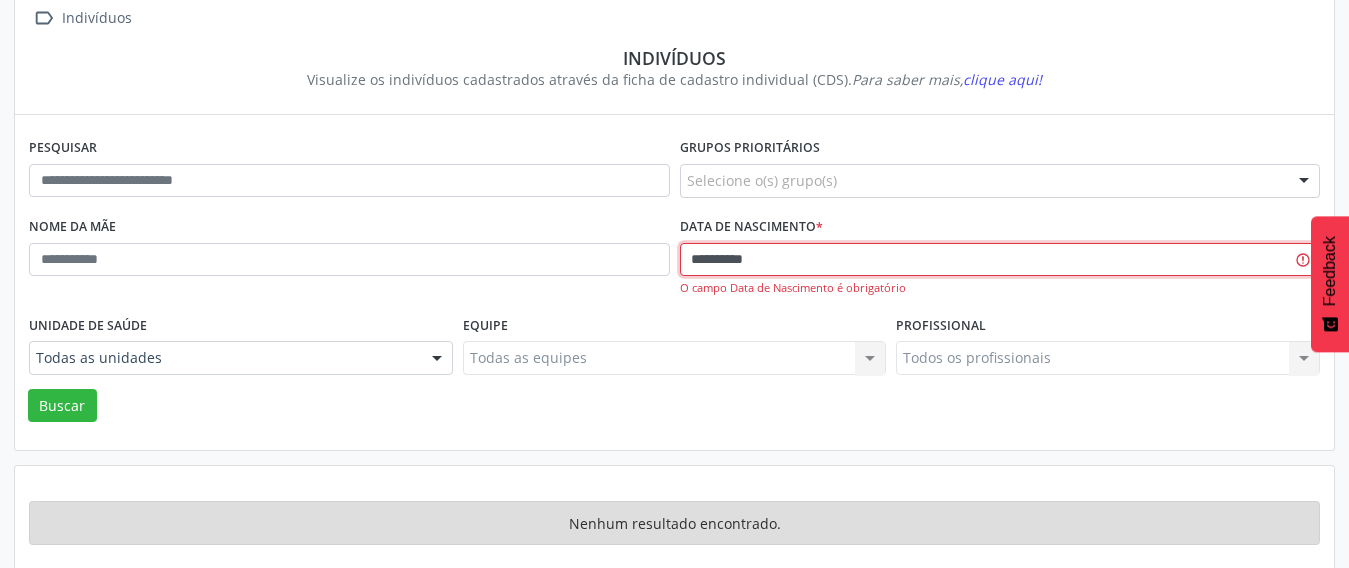 type on "**********" 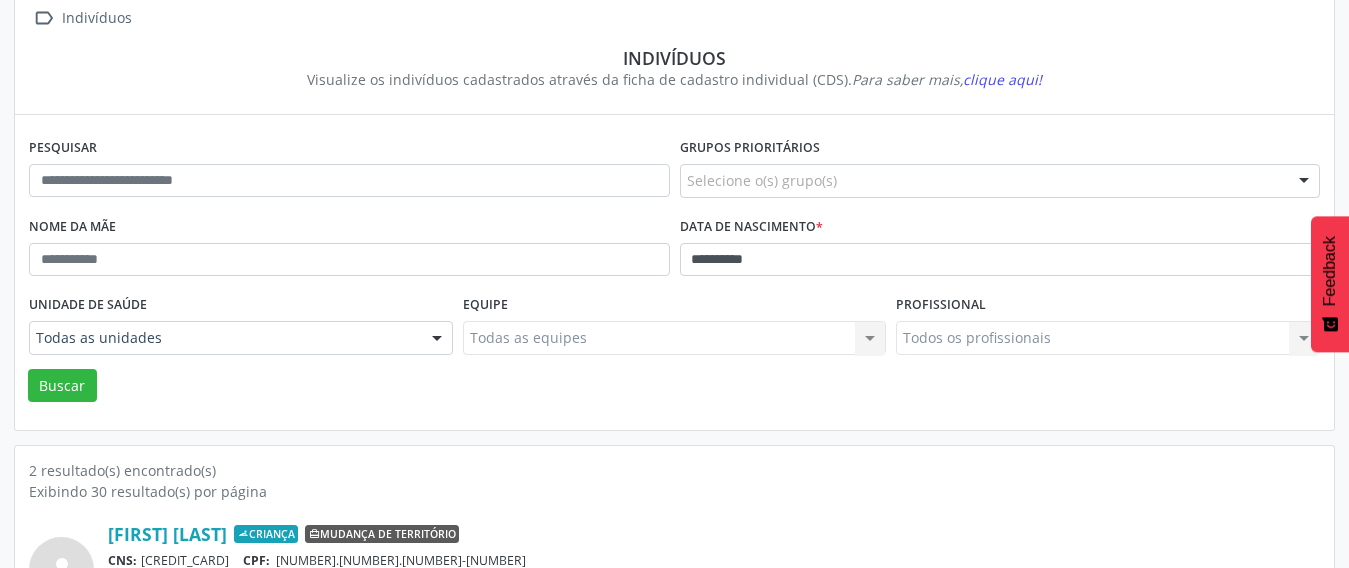 click on "Buscar" at bounding box center (674, 386) 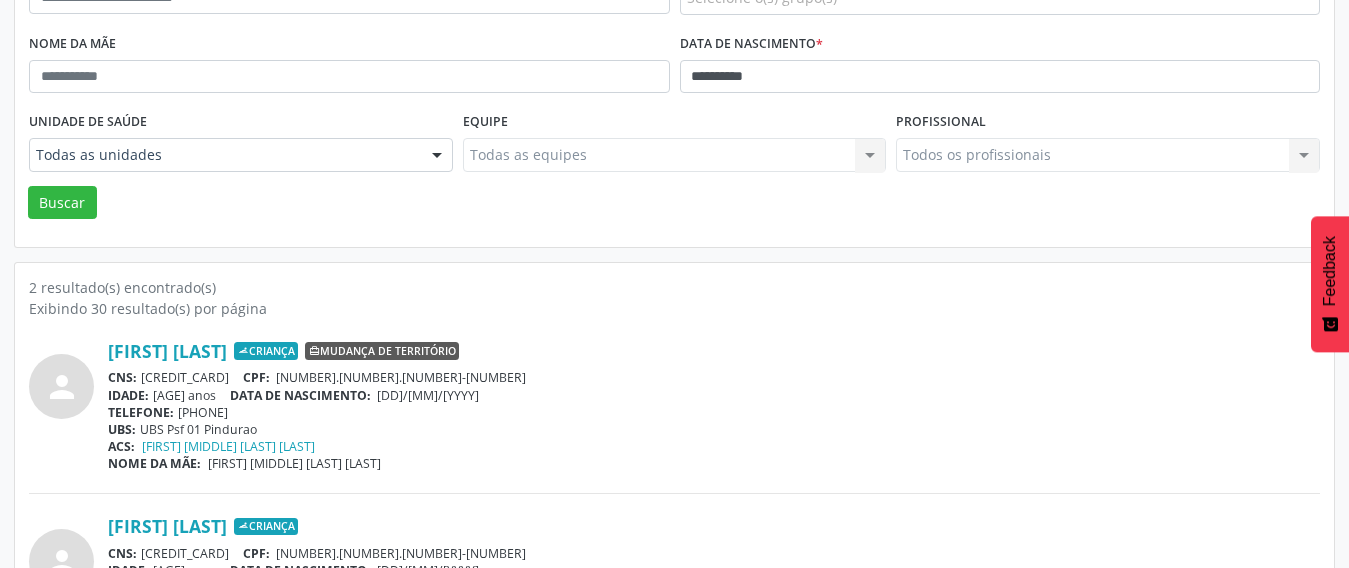 scroll, scrollTop: 123, scrollLeft: 0, axis: vertical 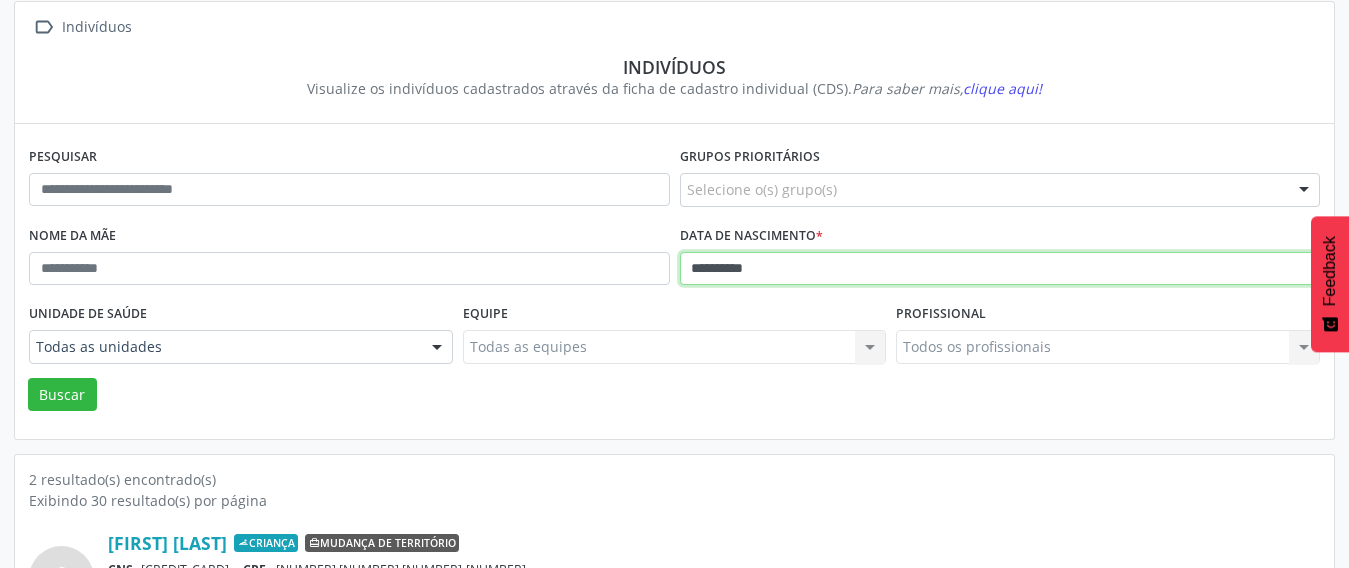 click on "**********" at bounding box center (1000, 269) 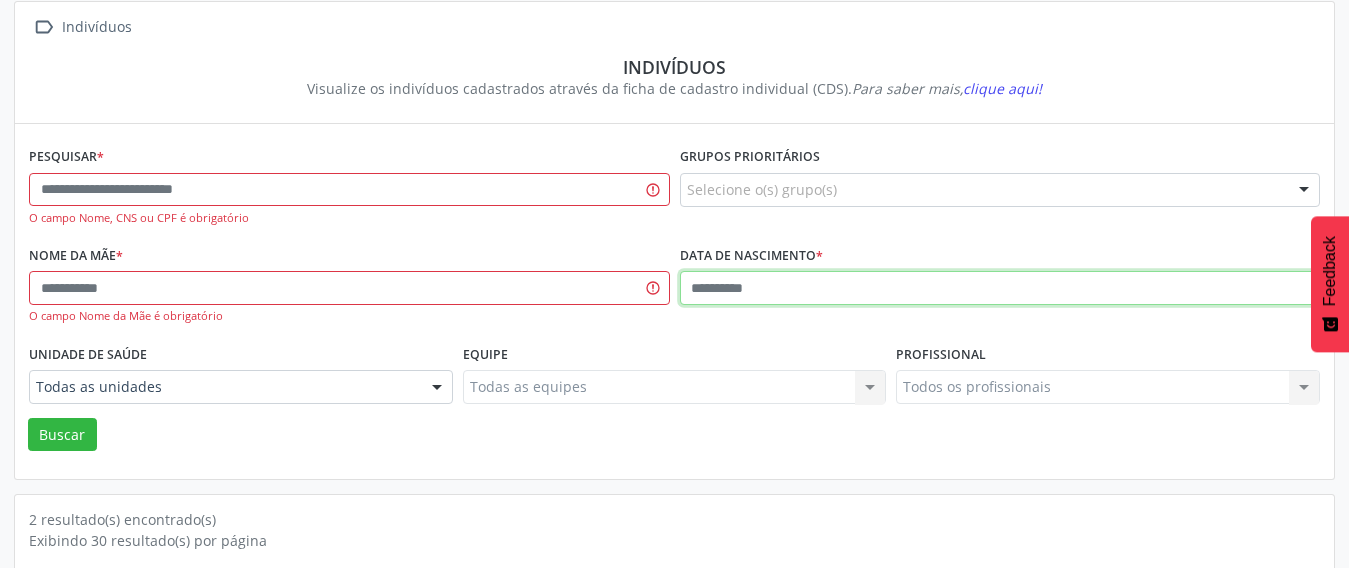 type 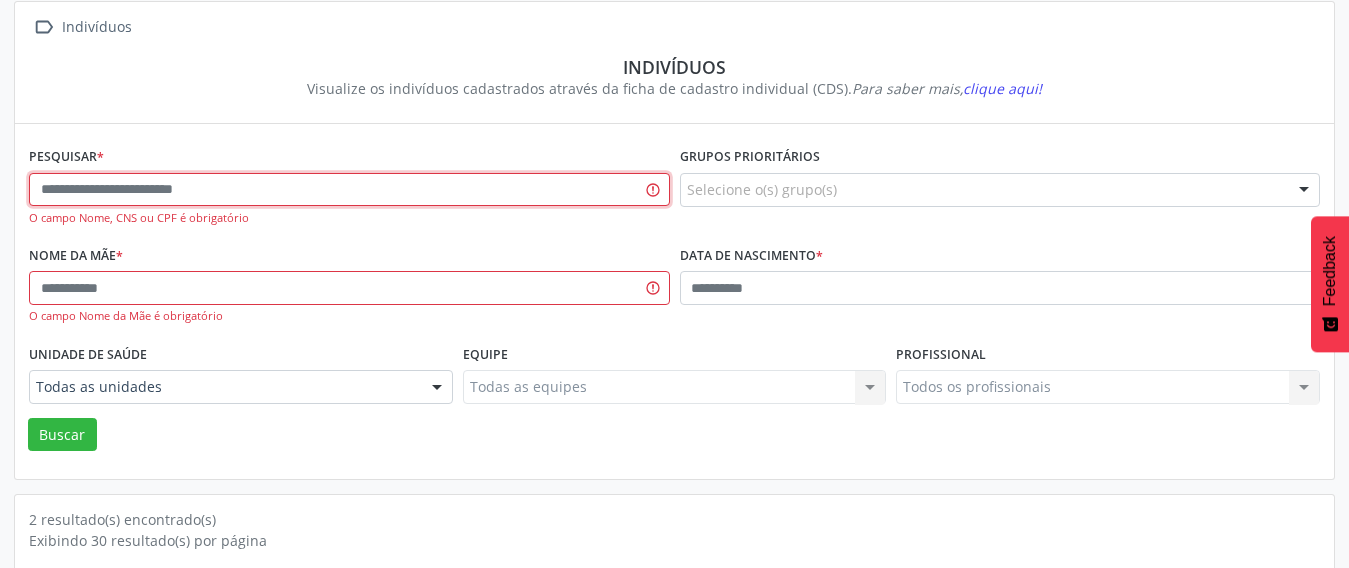 click at bounding box center (349, 190) 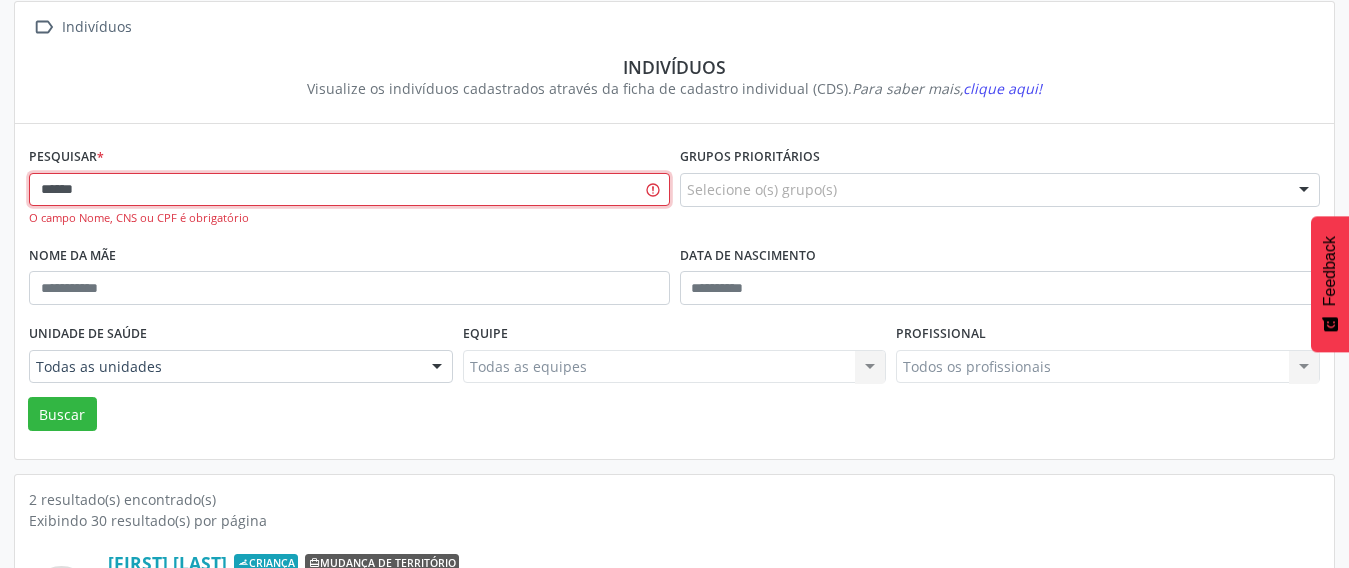 click on "Buscar" at bounding box center [62, 414] 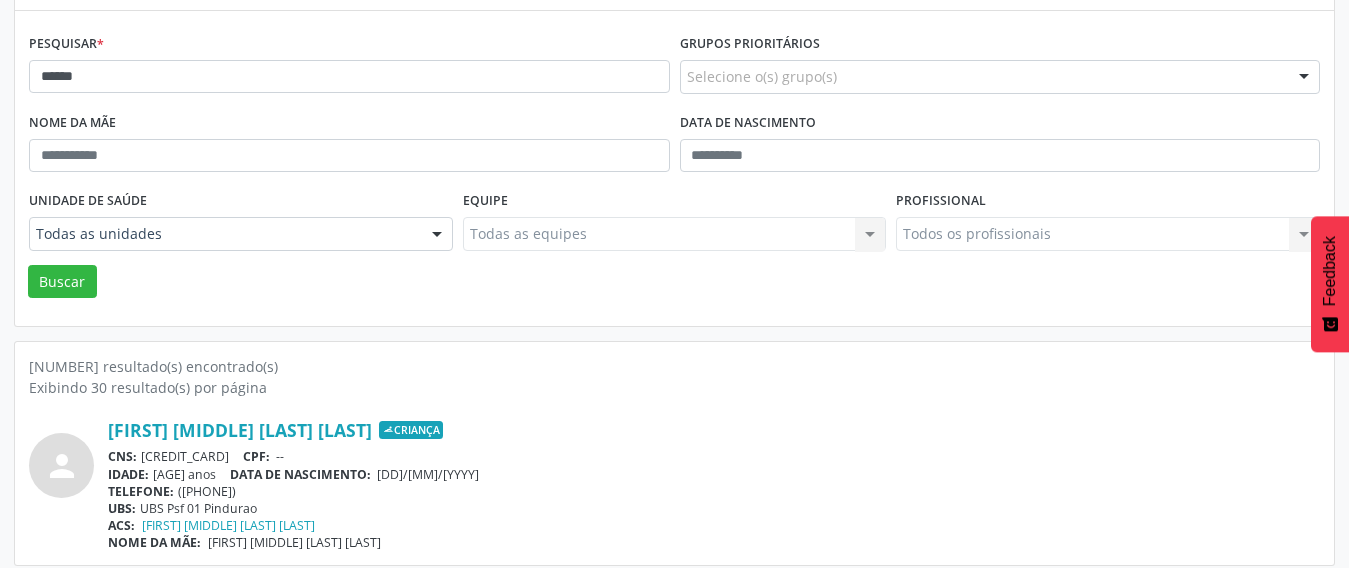 scroll, scrollTop: 248, scrollLeft: 0, axis: vertical 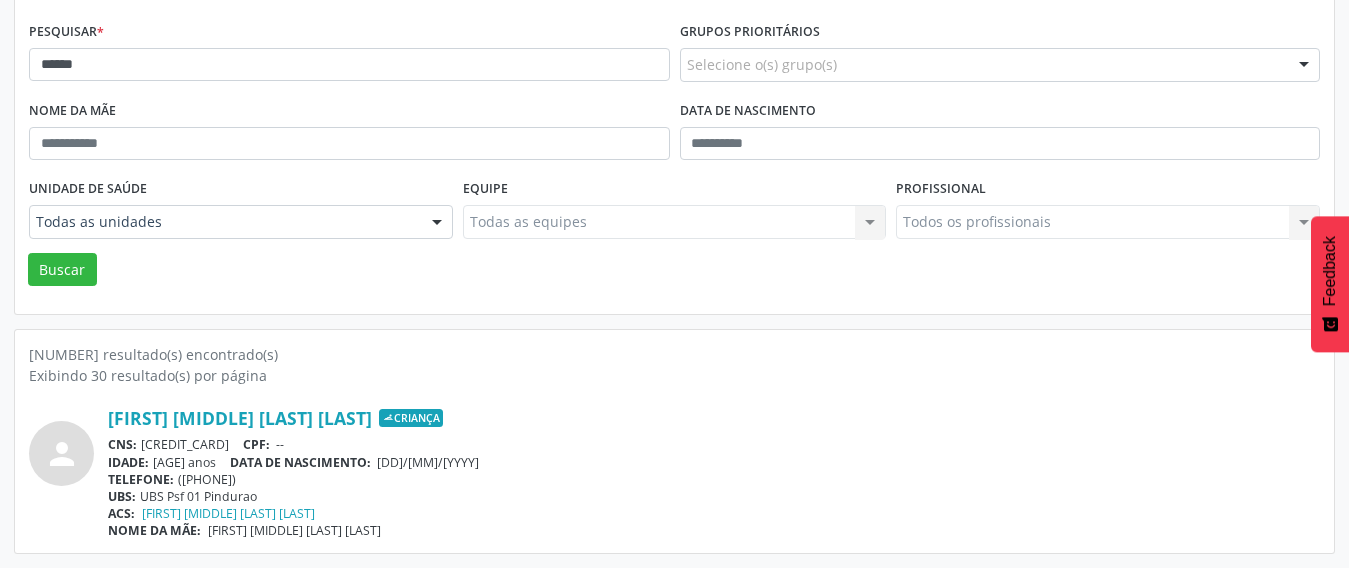 click on "[NUMBER] resultado(s) encontrado(s)" at bounding box center [674, 354] 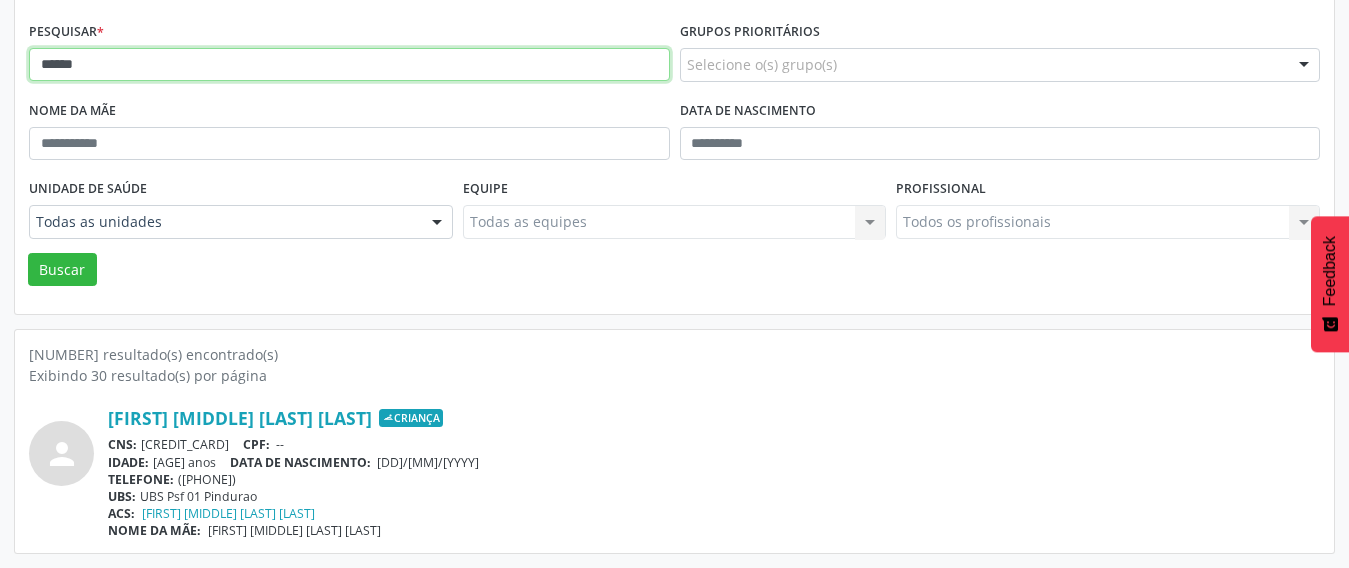 click on "******" at bounding box center (349, 65) 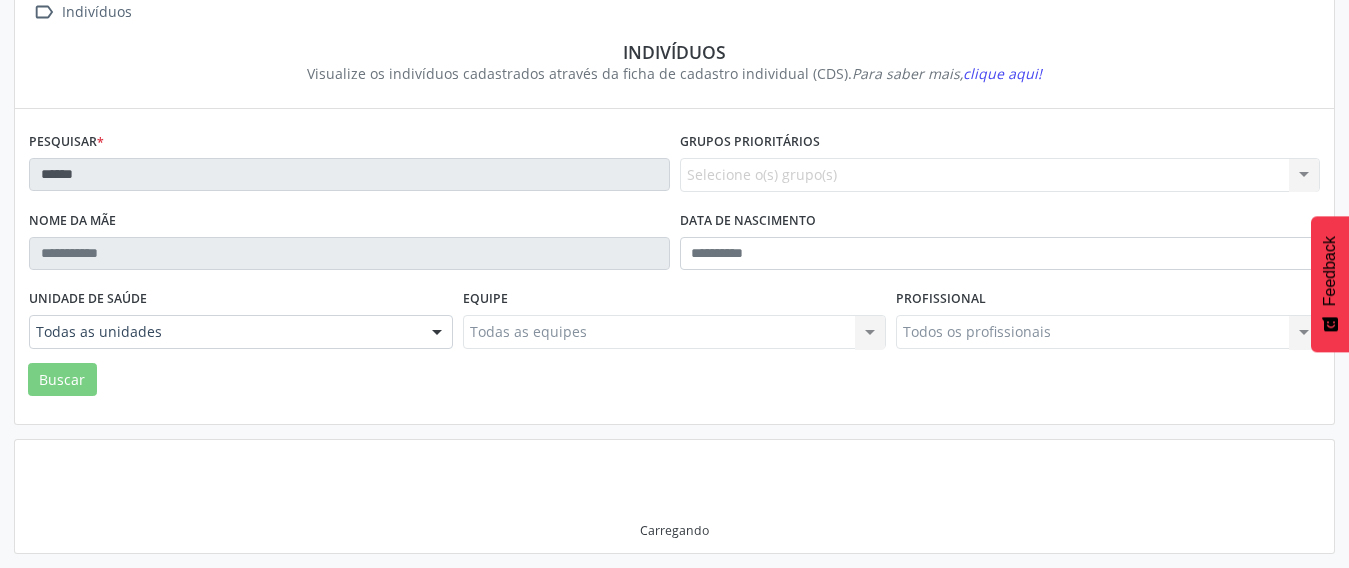 scroll, scrollTop: 248, scrollLeft: 0, axis: vertical 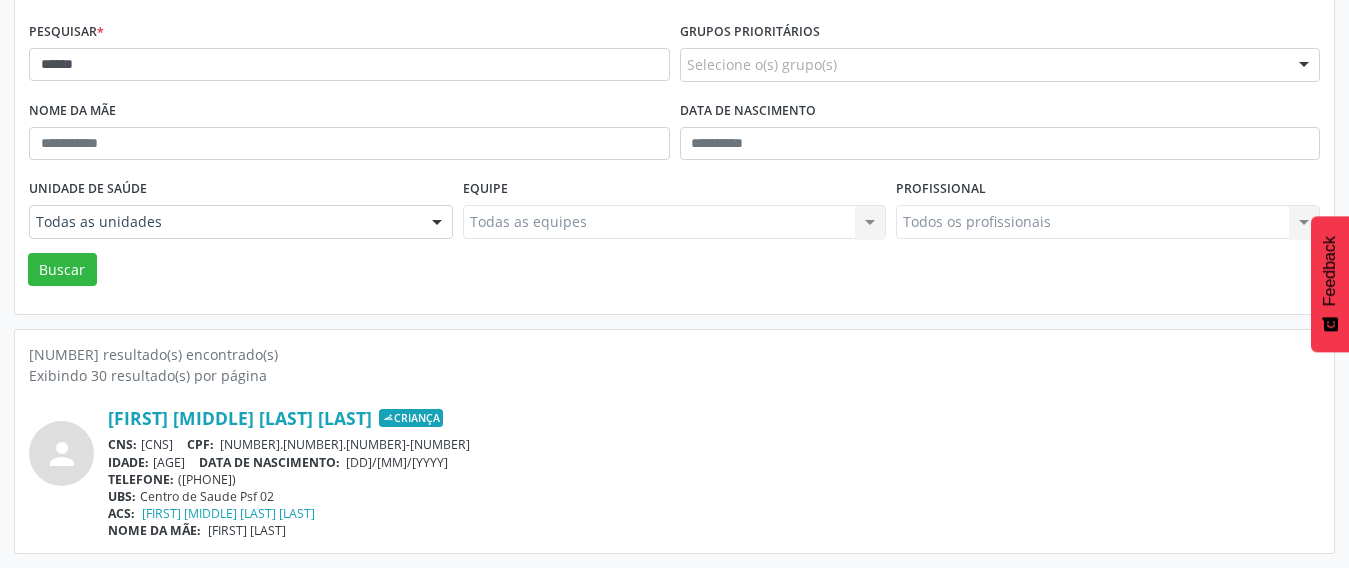 click on "Exibindo 30 resultado(s) por página" at bounding box center [674, 375] 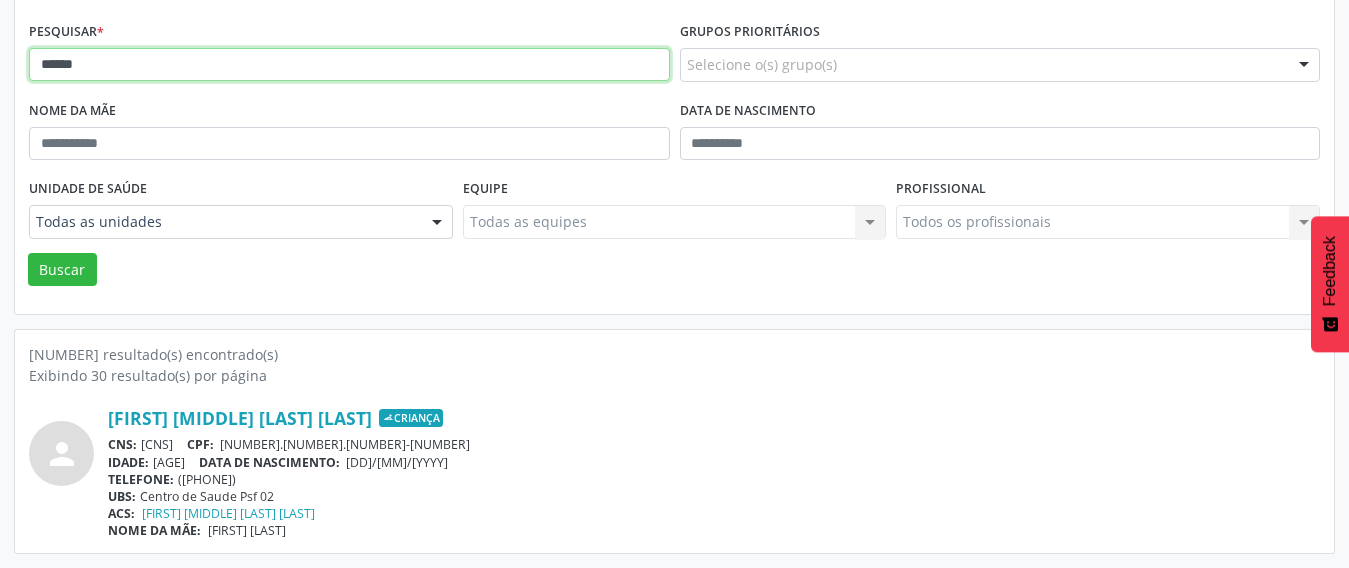 click on "******" at bounding box center (349, 65) 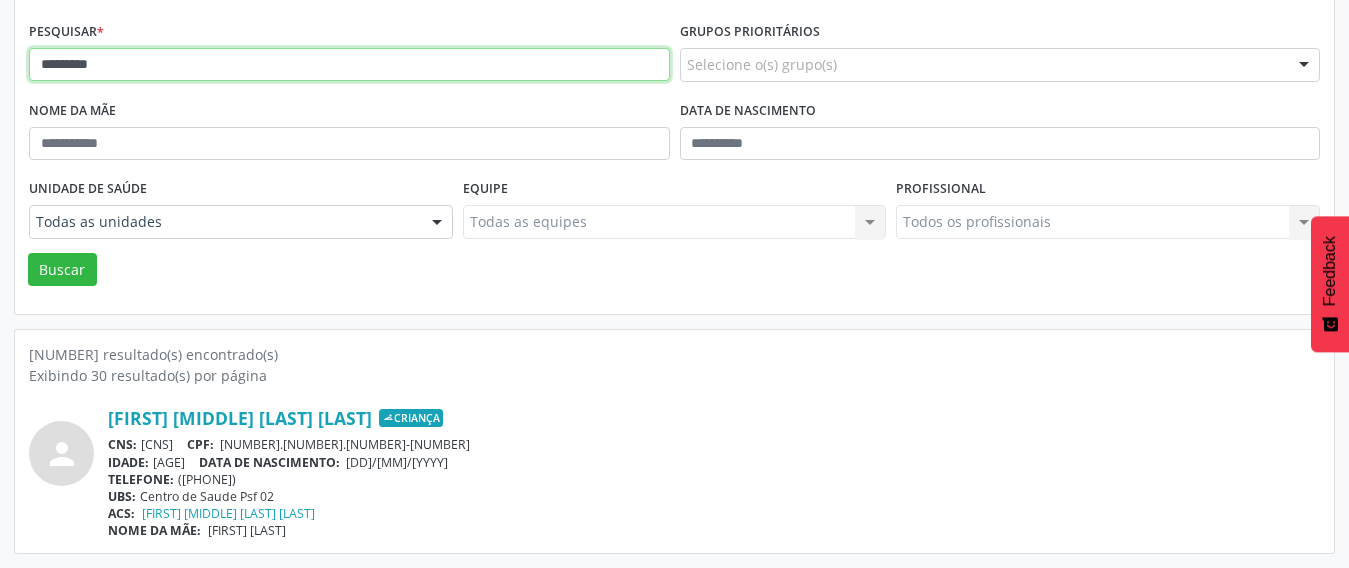 click on "Buscar" at bounding box center (62, 270) 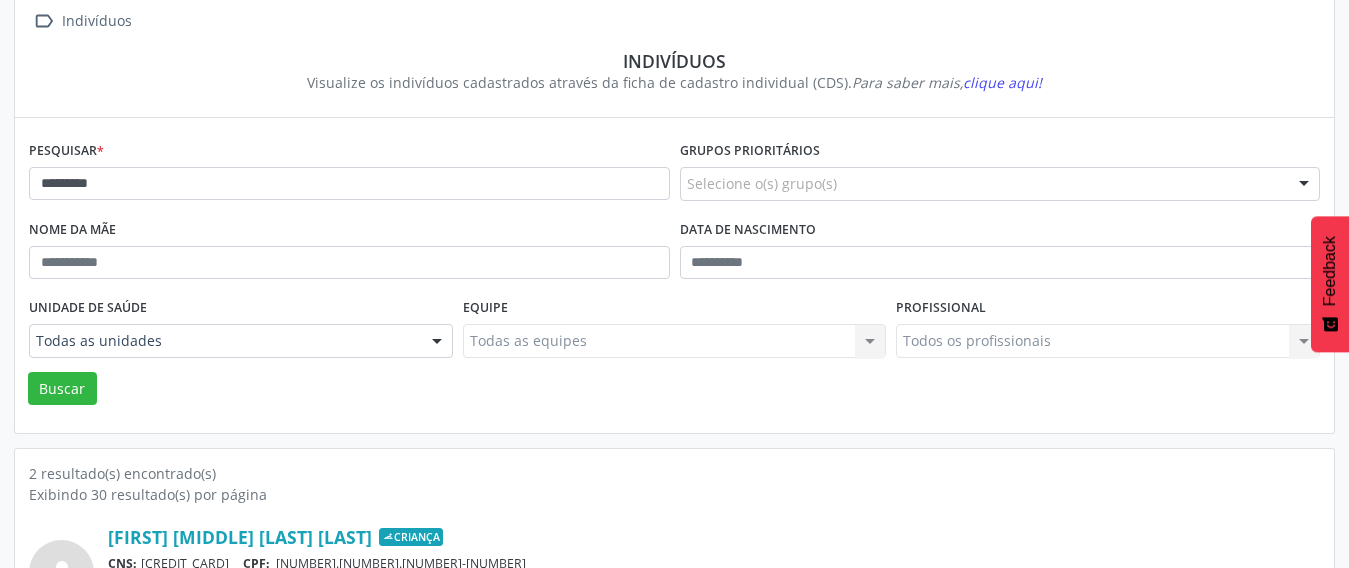 scroll, scrollTop: 123, scrollLeft: 0, axis: vertical 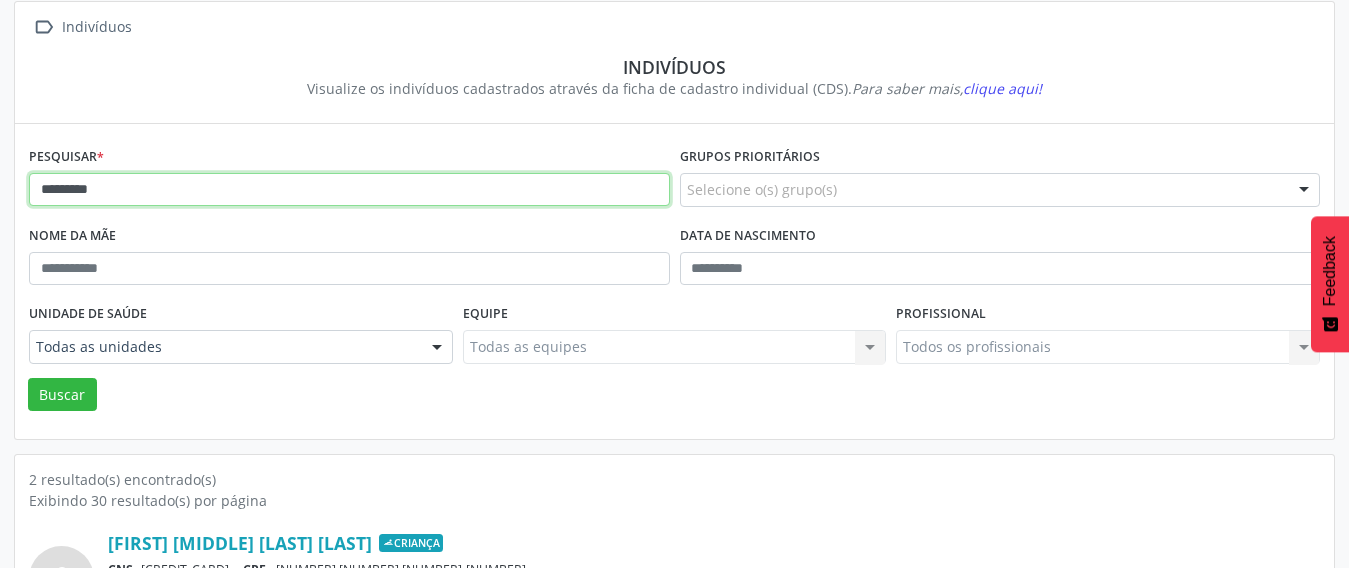 click on "*********" at bounding box center (349, 190) 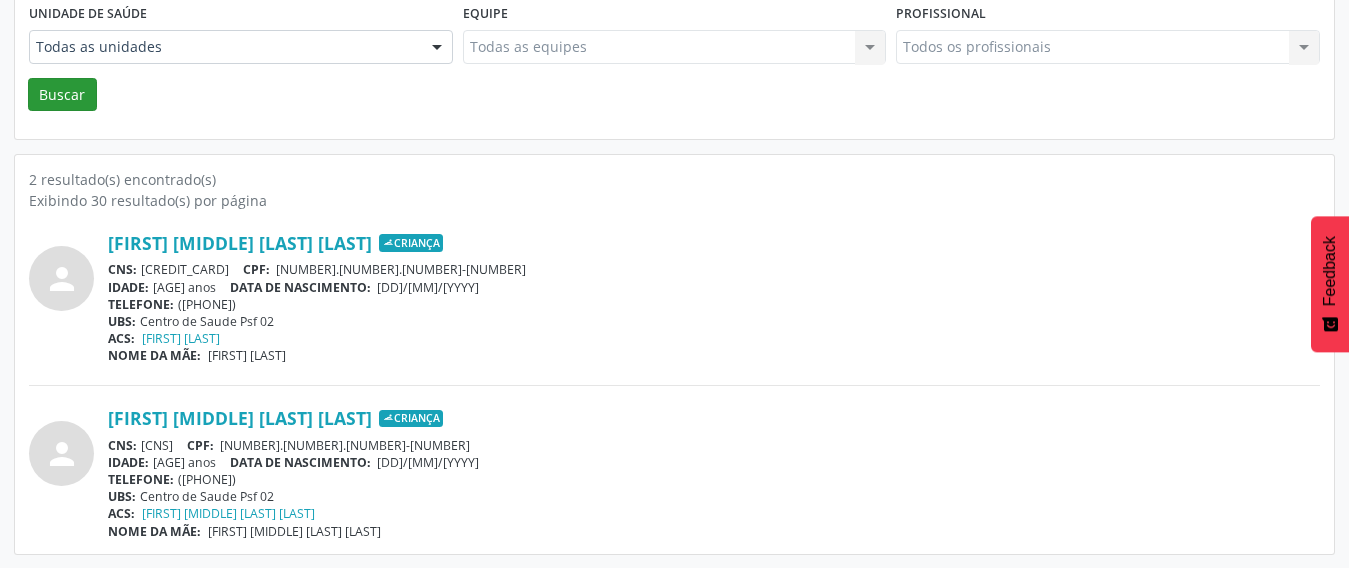 type on "**********" 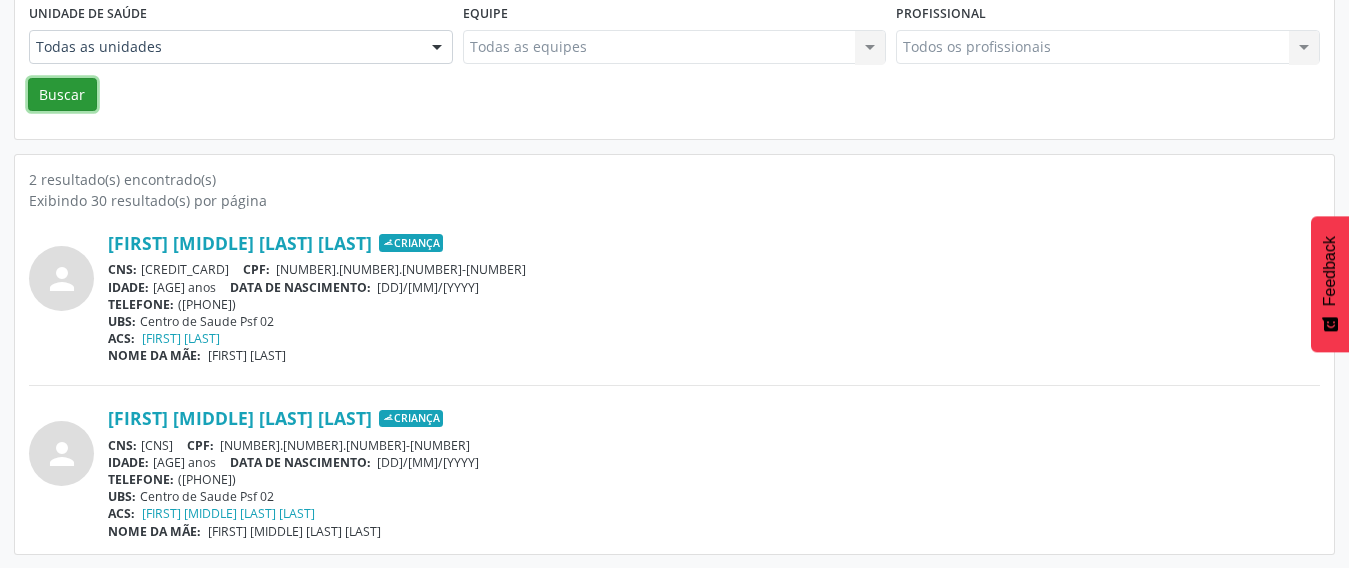 click on "Buscar" at bounding box center (62, 95) 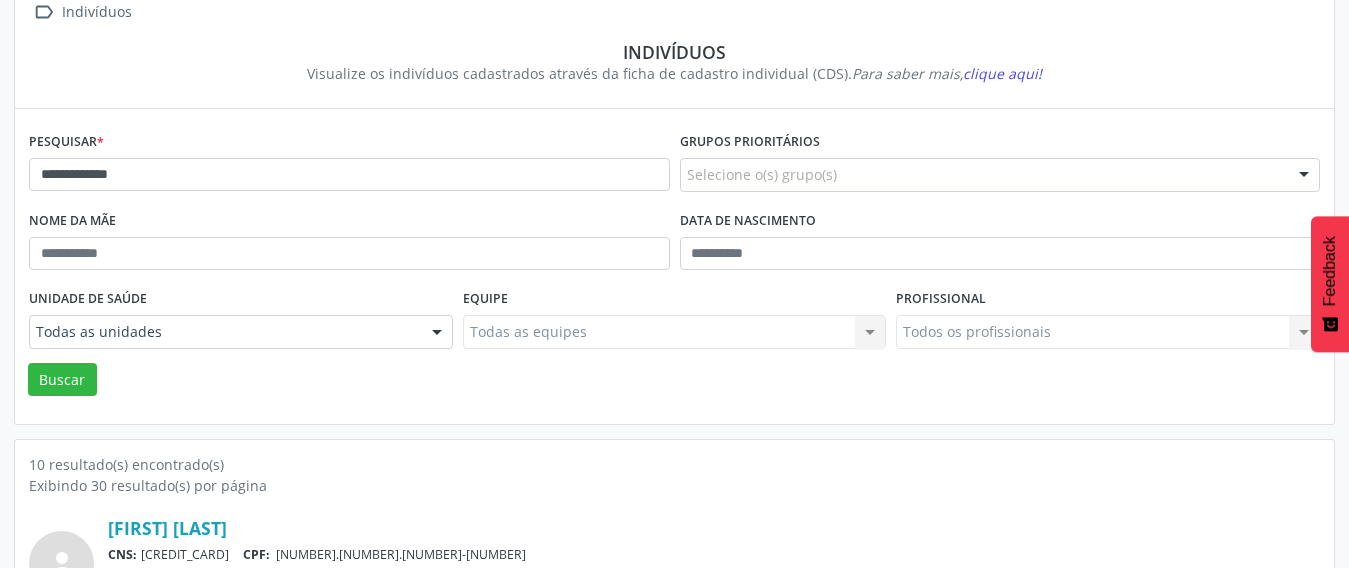 scroll, scrollTop: 423, scrollLeft: 0, axis: vertical 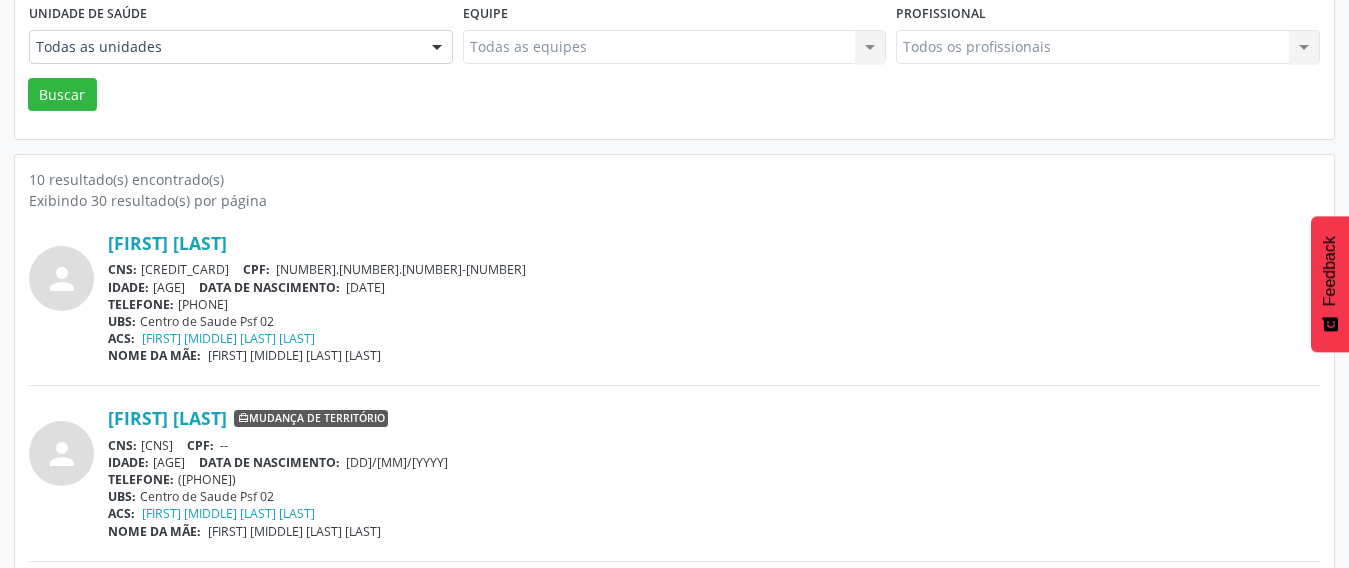 click on "person
[FIRST] [LAST]
CNS:
[CNS]
CPF:    [CPF]   IDADE:
[AGE] anos
DATA DE NASCIMENTO:    [DATE]   TELEFONE:
[PHONE]
UBS:
Centro de Saude Psf 02
ACS:
[FIRST] [LAST]
NOME DA MÃE:
[FIRST] [LAST]
person
[FIRST] [LAST]
Mudança de território
CNS:
[CNS]
CPF:    --   IDADE:
[AGE] anos
DATA DE NASCIMENTO:    [DATE]   TELEFONE:
[PHONE]
UBS:
Centro de Saude Psf 02
ACS:
[FIRST] [LAST]
NOME DA MÃE:
[FIRST] [LAST]
person
[FIRST] [LAST]
CNS:
[CNS]
CPF:    [CPF]   IDADE:
[AGE] anos
DATA DE NASCIMENTO:    [DATE]   TELEFONE:
[PHONE]
UBS:
Centro de Saude Psf 02
ACS:" at bounding box center (674, 1076) 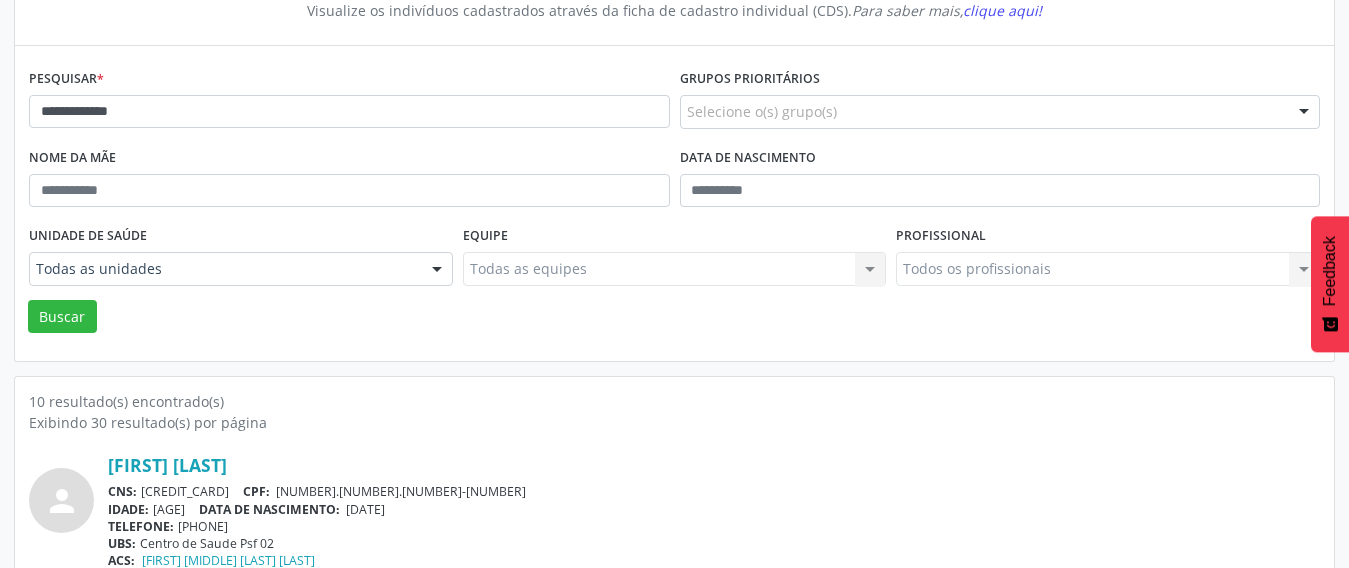 scroll, scrollTop: 0, scrollLeft: 0, axis: both 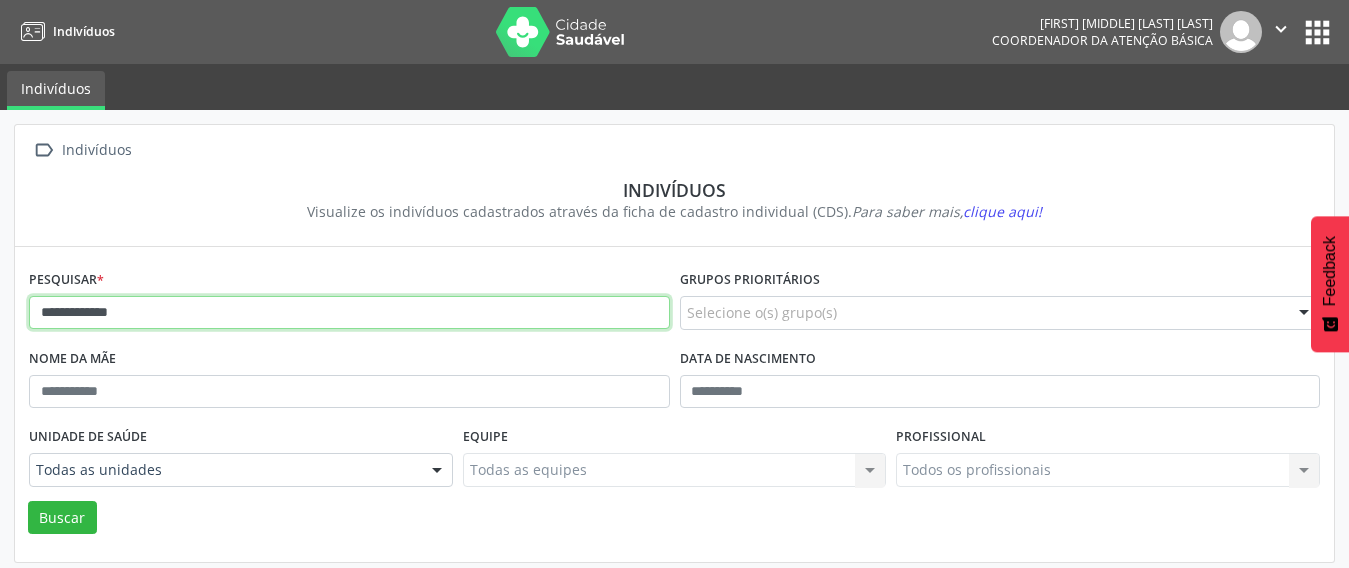 click on "**********" at bounding box center (349, 313) 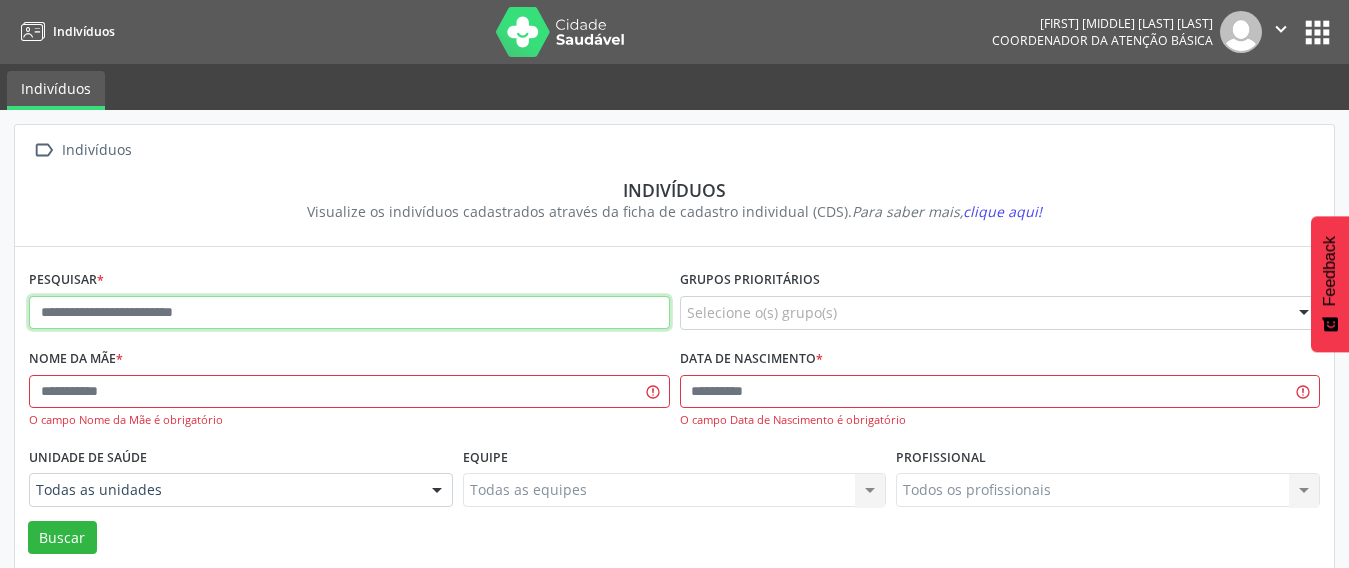type 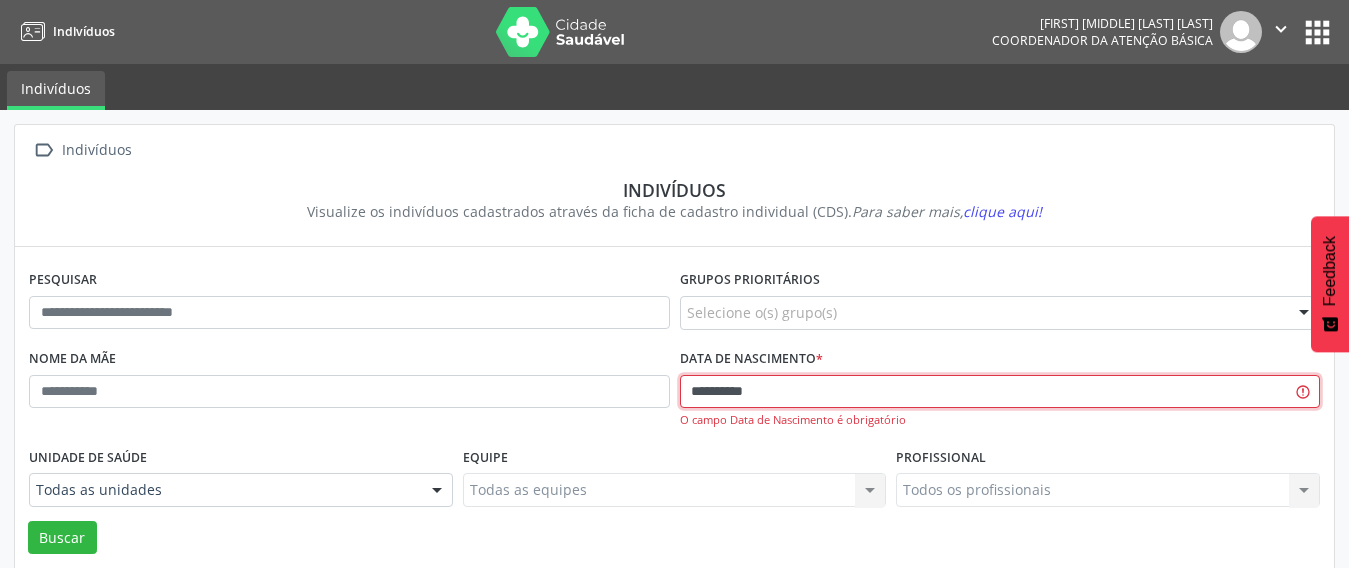 type on "**********" 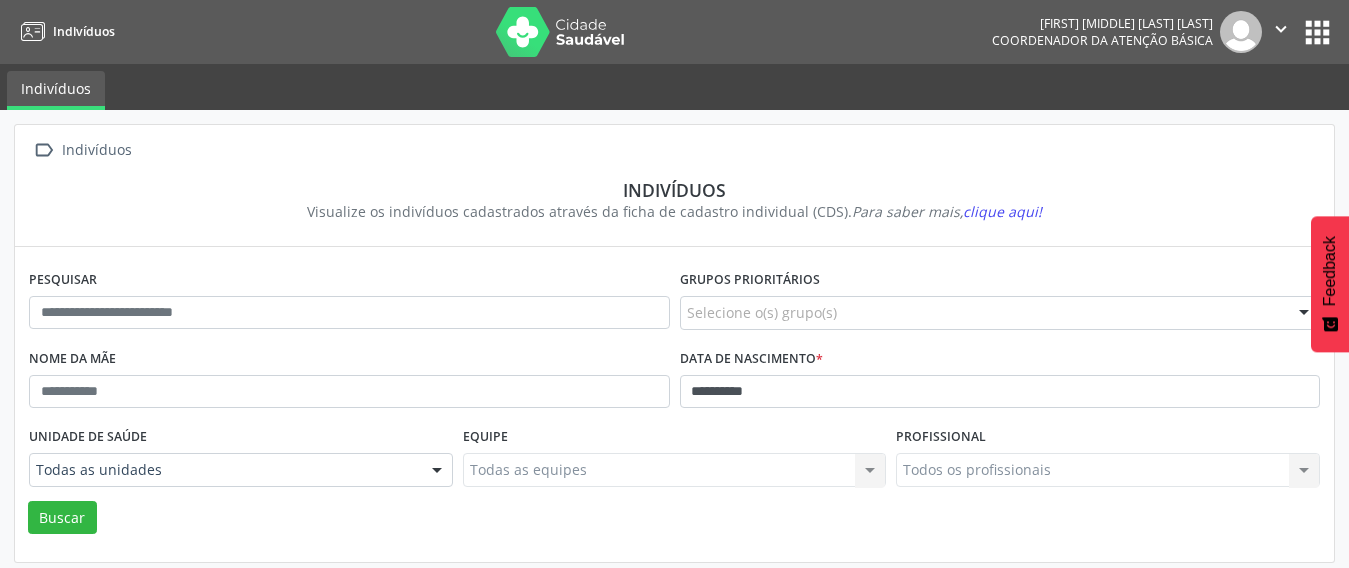 click on "Buscar" at bounding box center [674, 518] 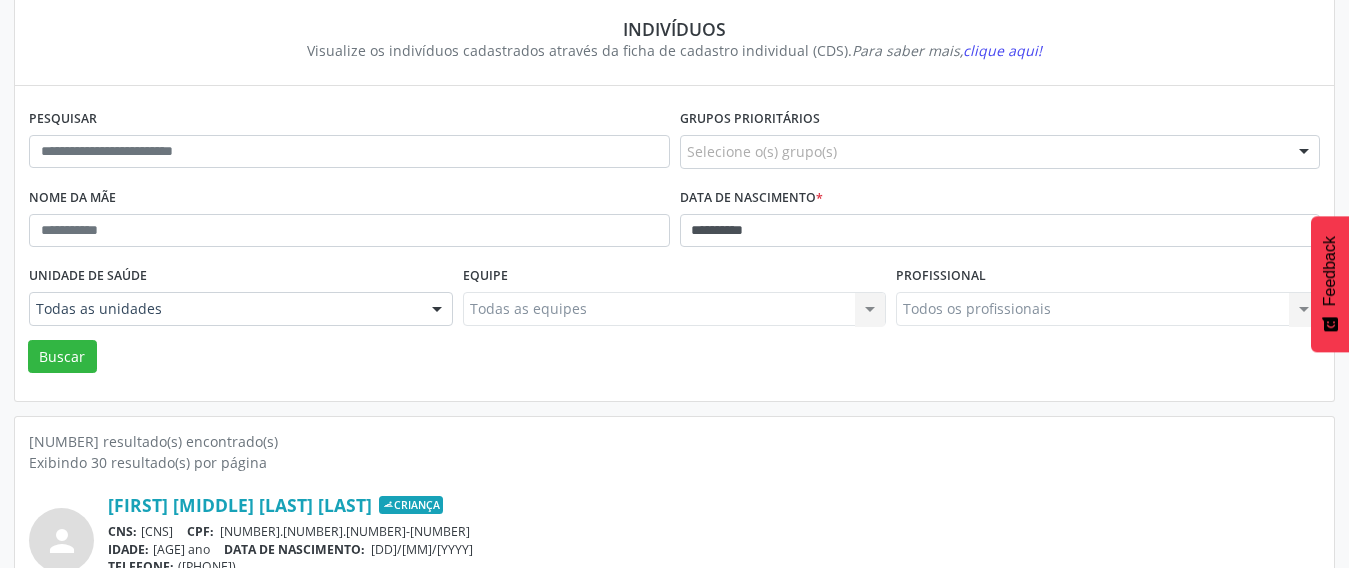 scroll, scrollTop: 248, scrollLeft: 0, axis: vertical 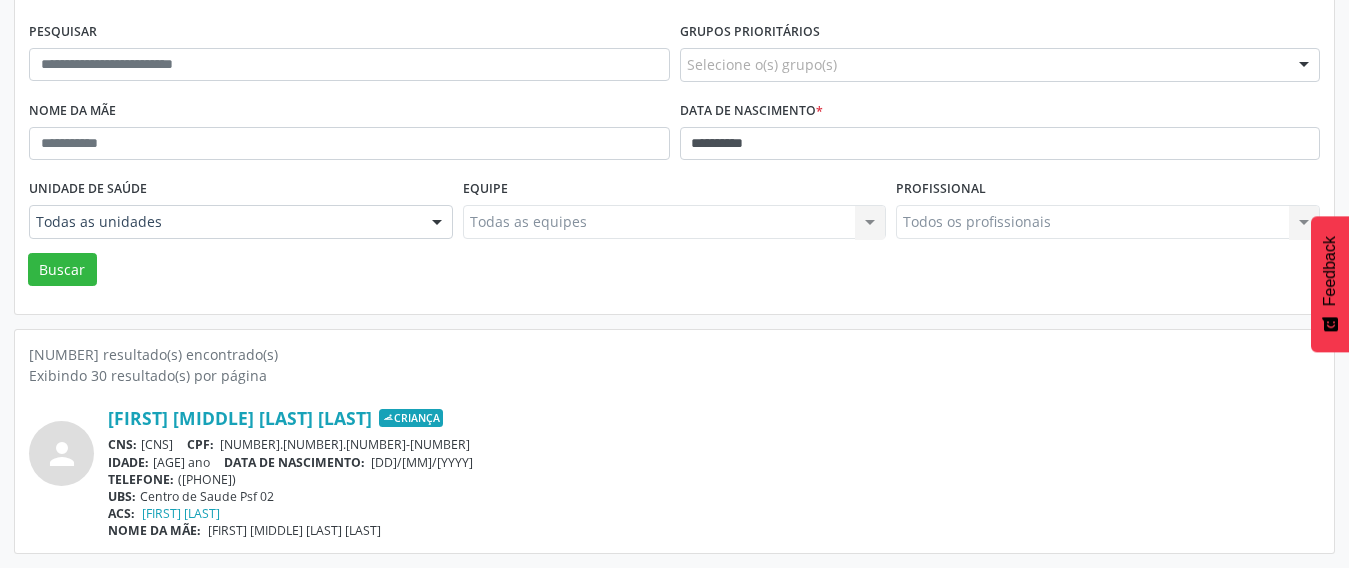 click on "Exibindo 30 resultado(s) por página" at bounding box center (674, 375) 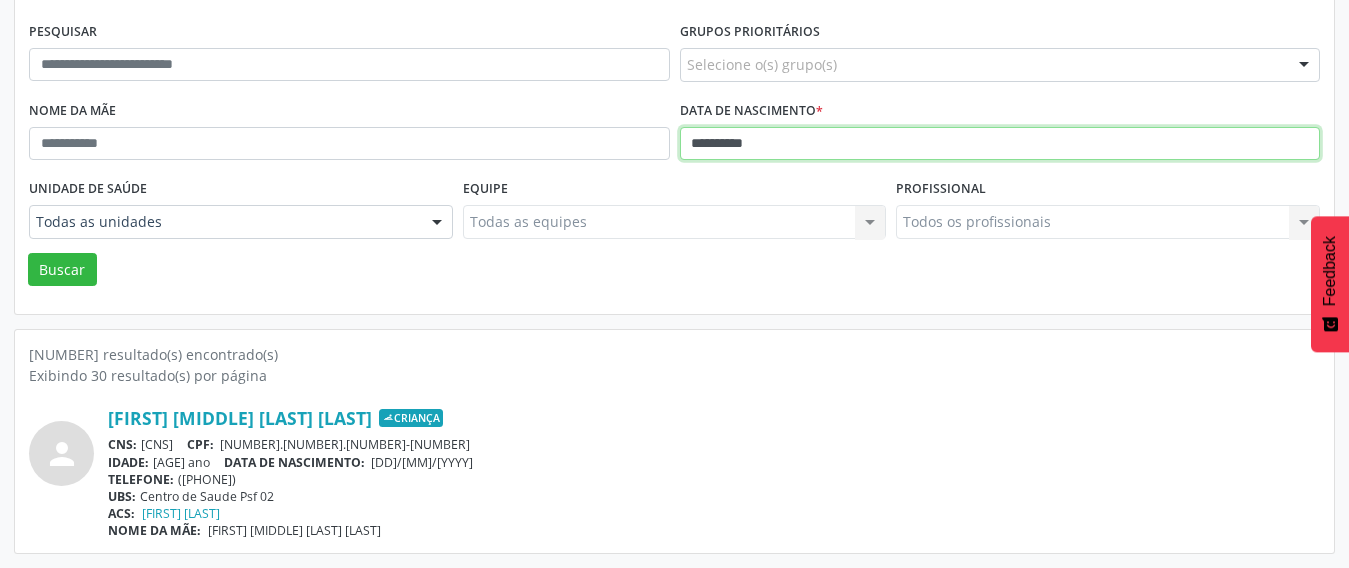 click on "**********" at bounding box center (1000, 144) 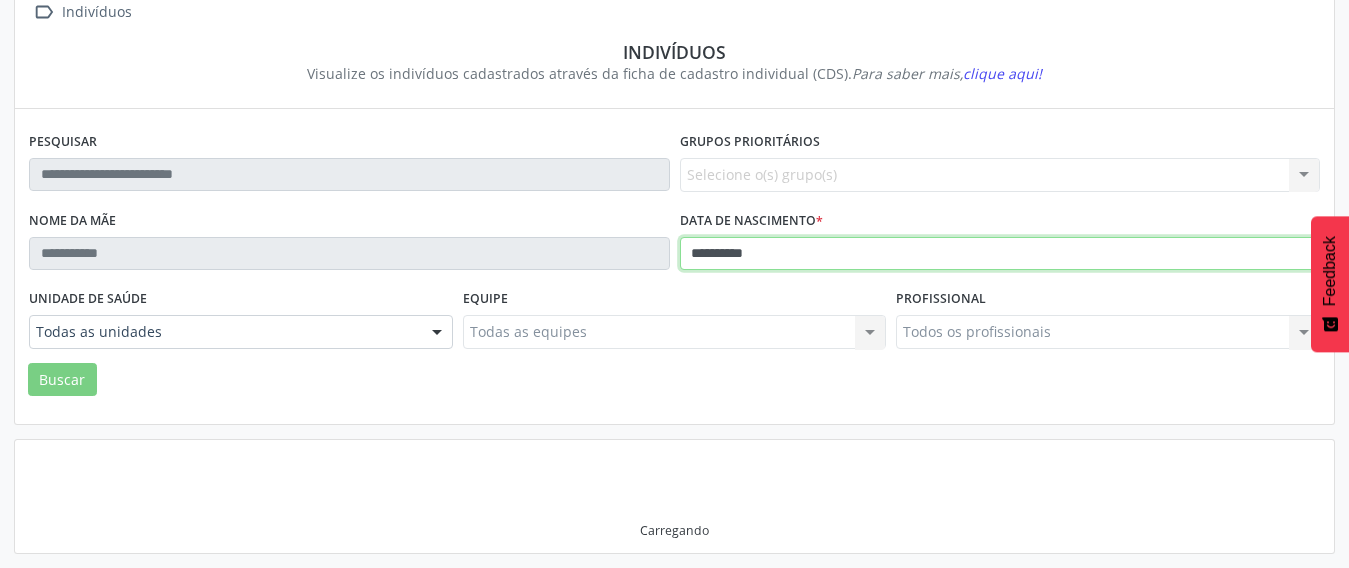 scroll, scrollTop: 248, scrollLeft: 0, axis: vertical 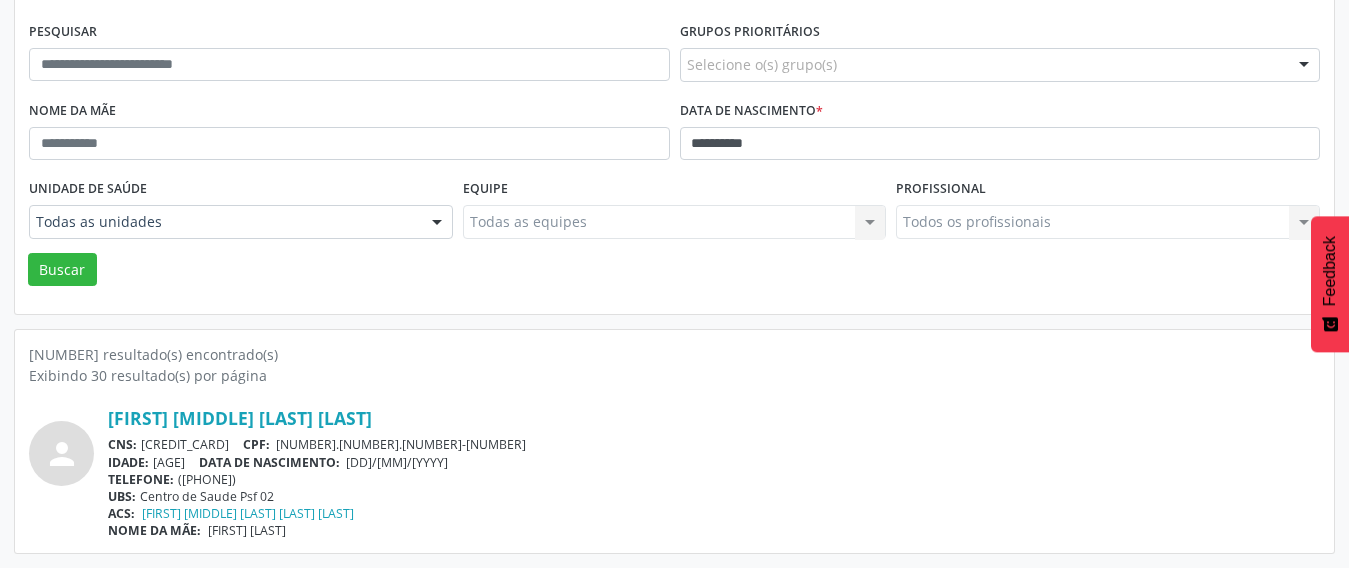 click on "person
[FIRST] [LAST]
CNS:
[CNS]
CPF:    [CPF]   IDADE:
[AGE] anos
DATA DE NASCIMENTO:    [DATE]   TELEFONE:
[PHONE]
UBS:
Centro de Saude Psf 02
ACS:
[FIRST] [LAST]
NOME DA MÃE:
[FIRST] [LAST]" at bounding box center [674, 462] 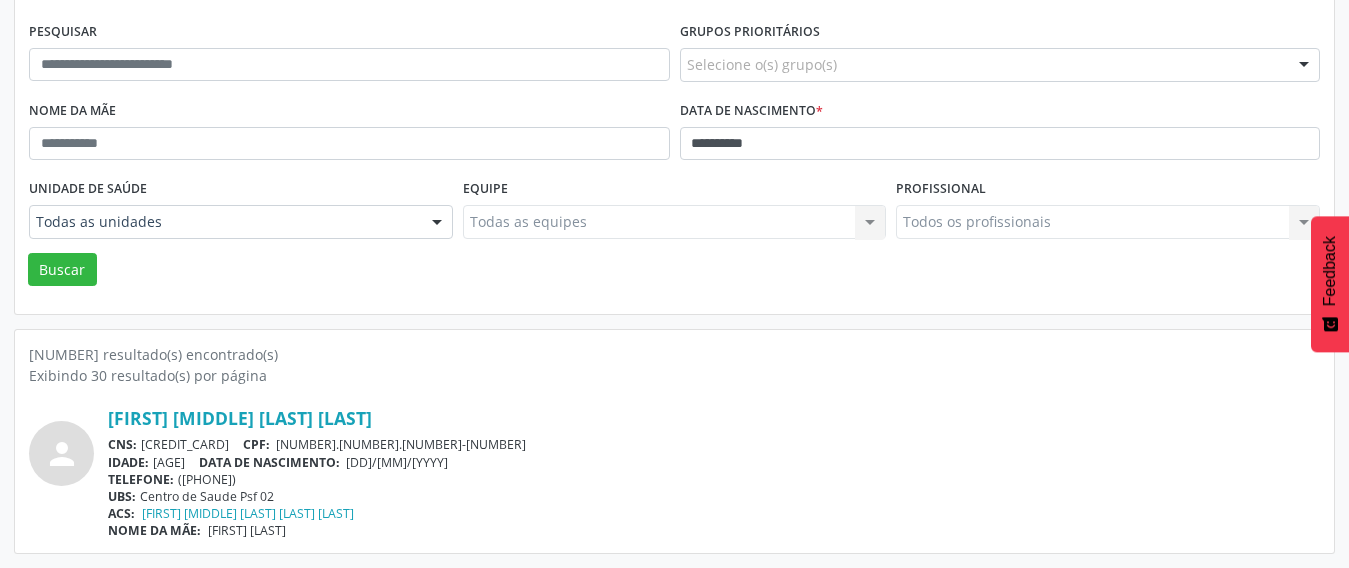 click on "IDADE:
[AGE] anos
DATA DE NASCIMENTO:    [DD]/[MM]/[YYYY]" at bounding box center [714, 462] 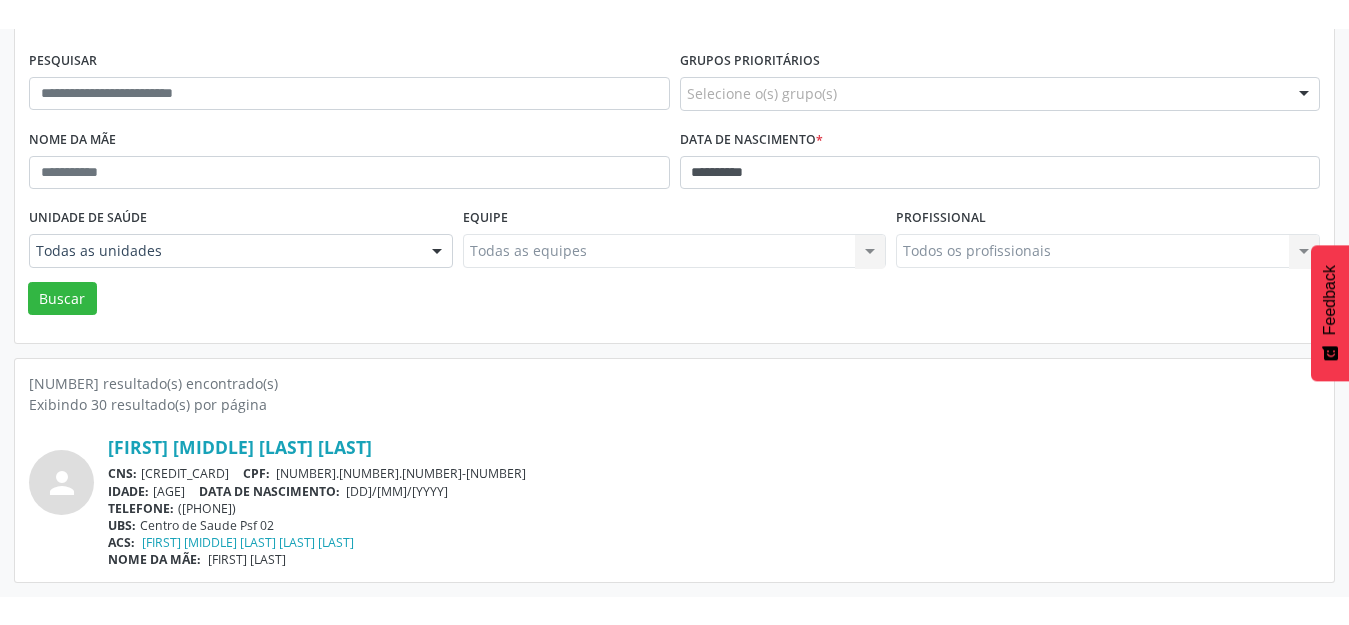scroll, scrollTop: 191, scrollLeft: 0, axis: vertical 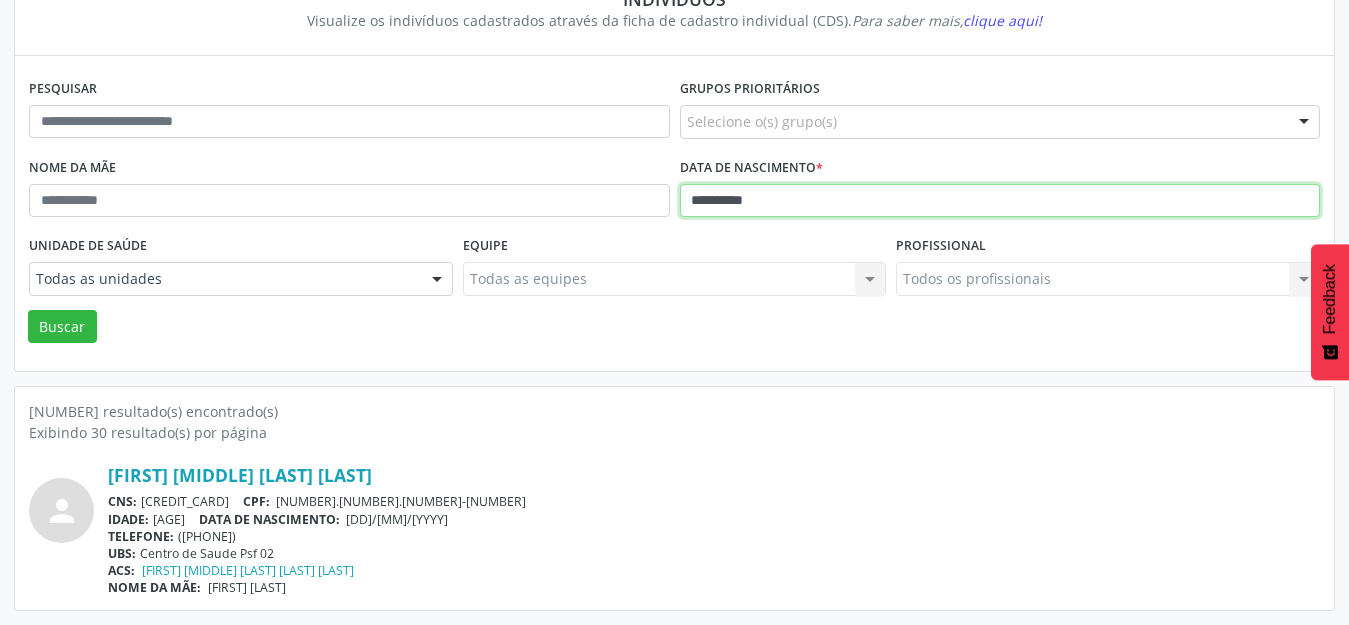 click on "**********" at bounding box center [1000, 201] 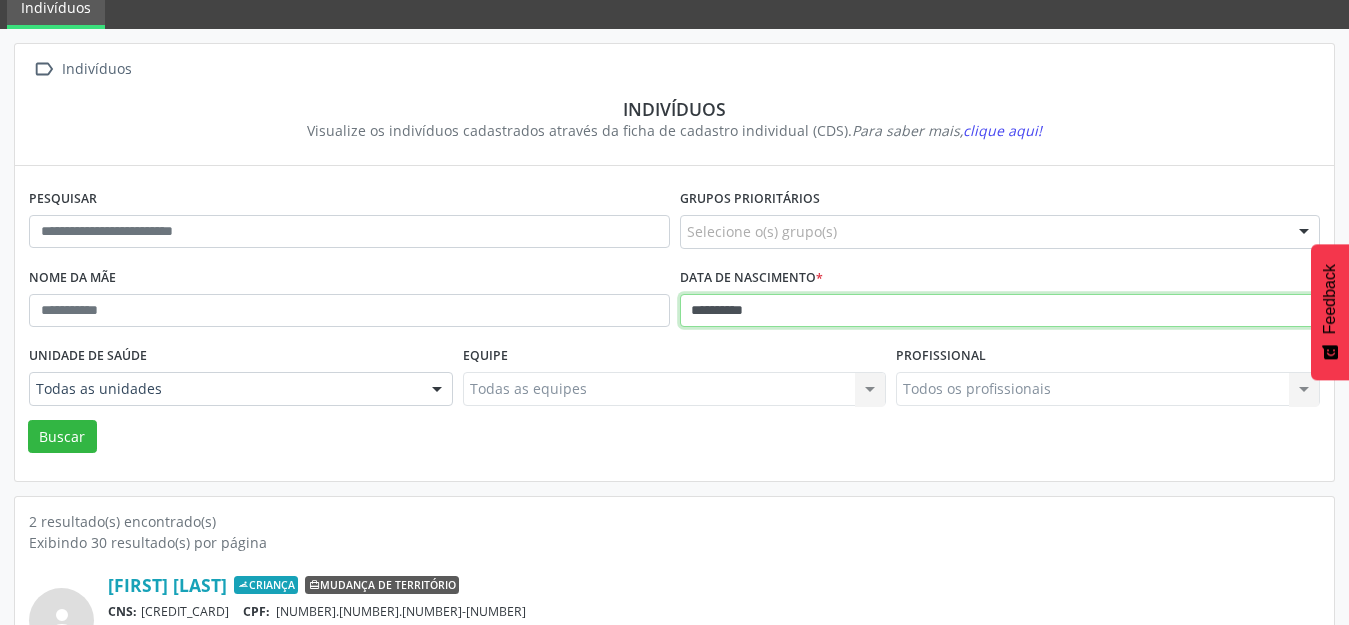 scroll, scrollTop: 191, scrollLeft: 0, axis: vertical 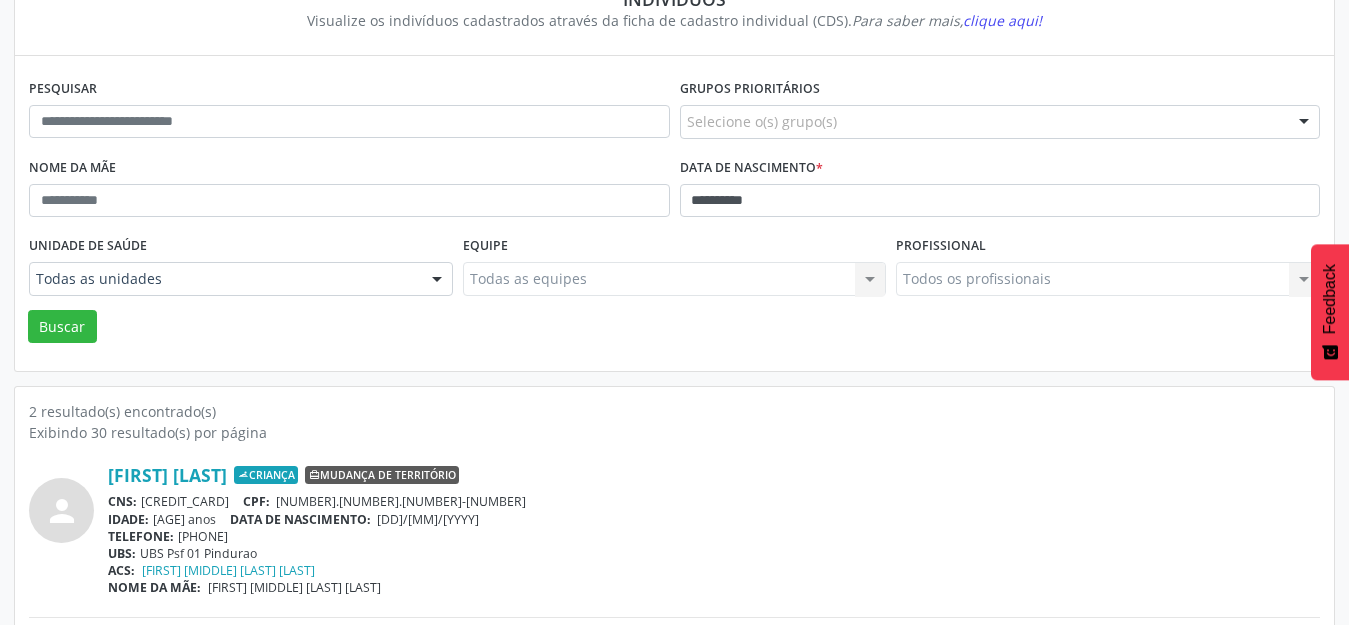 click on "Exibindo 30 resultado(s) por página" at bounding box center [674, 432] 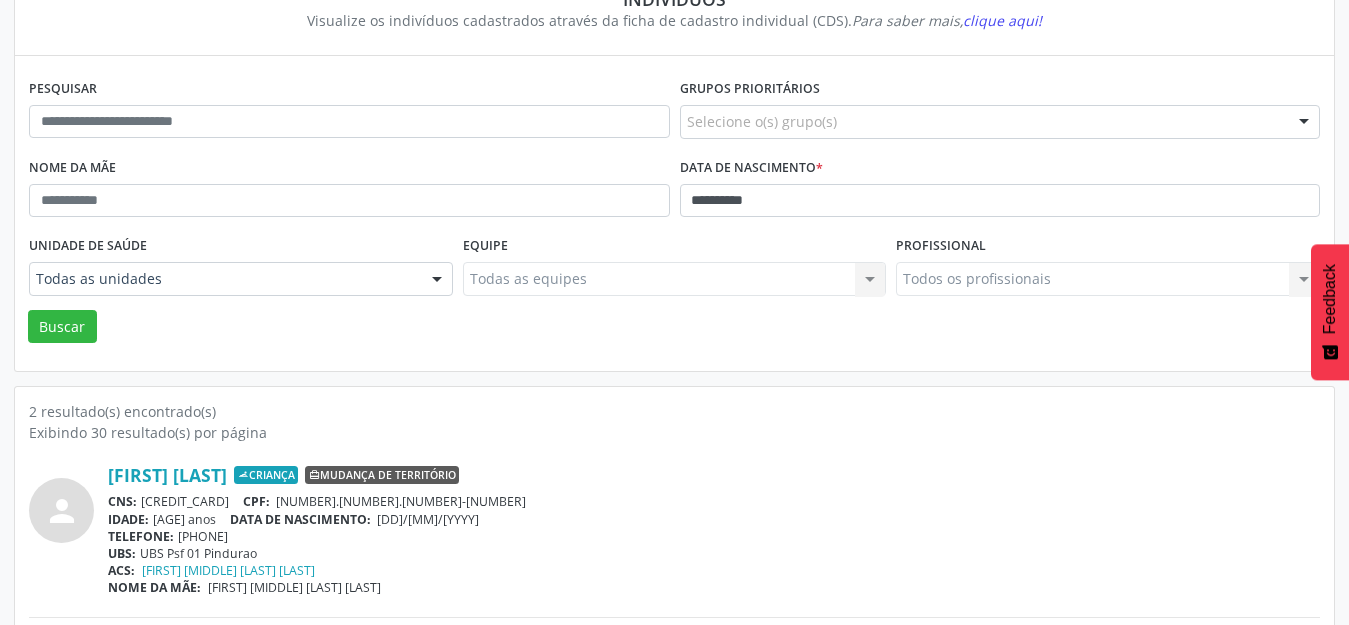 click on "[FIRST] [MIDDLE] [LAST] [LAST]
Criança
Mudança de território" at bounding box center (714, 475) 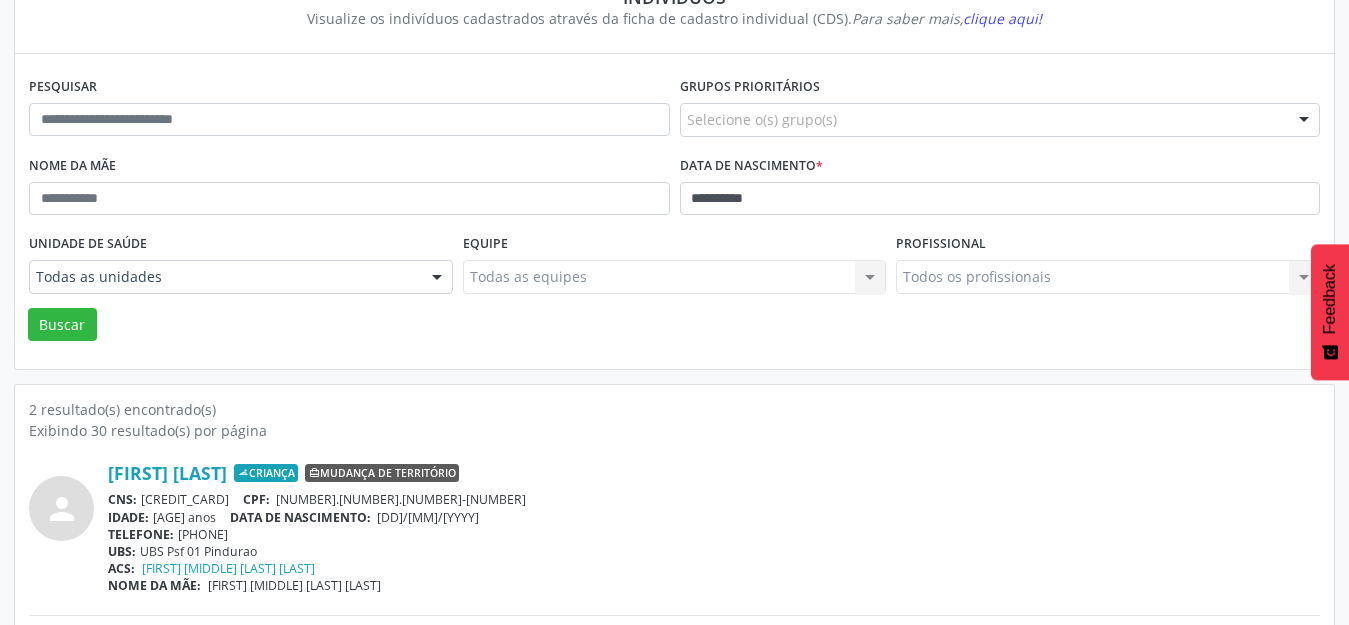 scroll, scrollTop: 366, scrollLeft: 0, axis: vertical 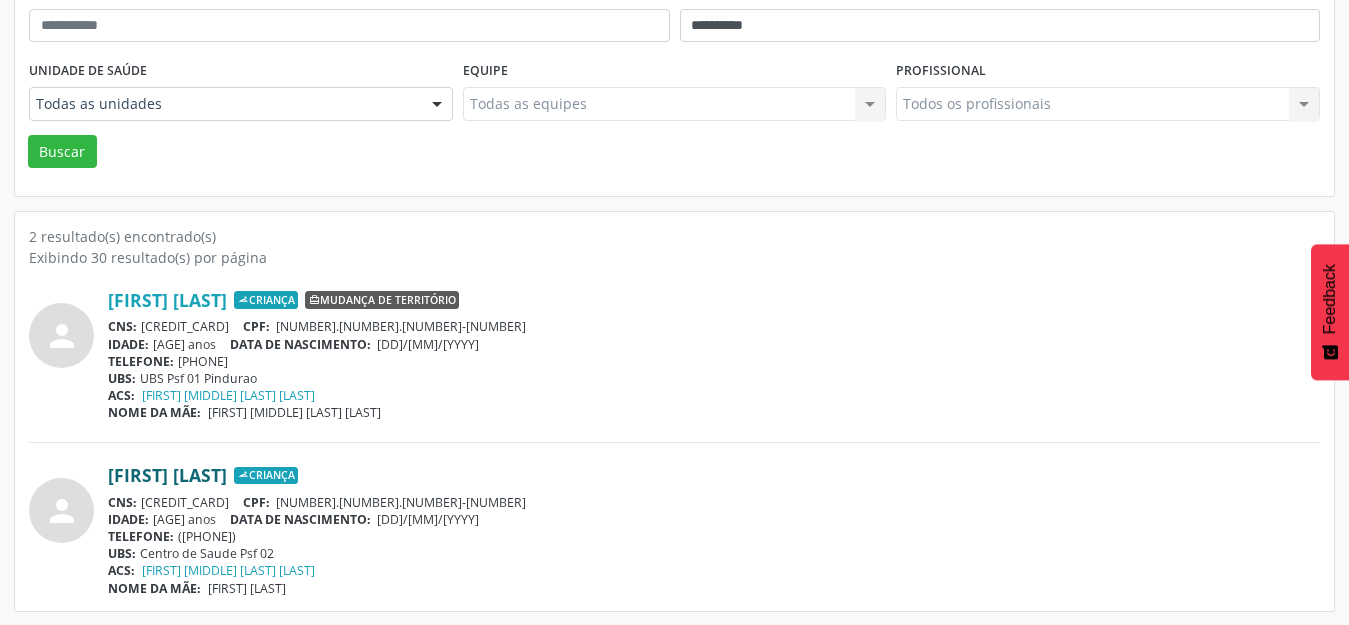 click on "[FIRST] [LAST]" at bounding box center (167, 475) 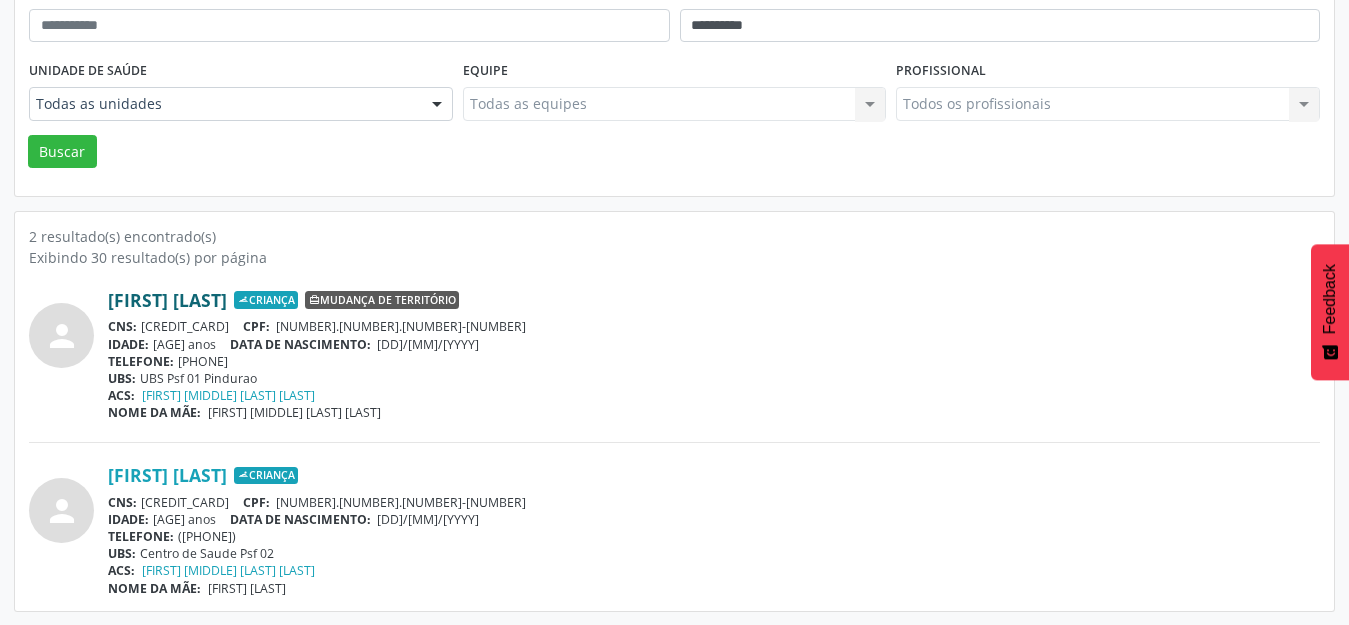 click on "[FIRST] [LAST]" at bounding box center (167, 300) 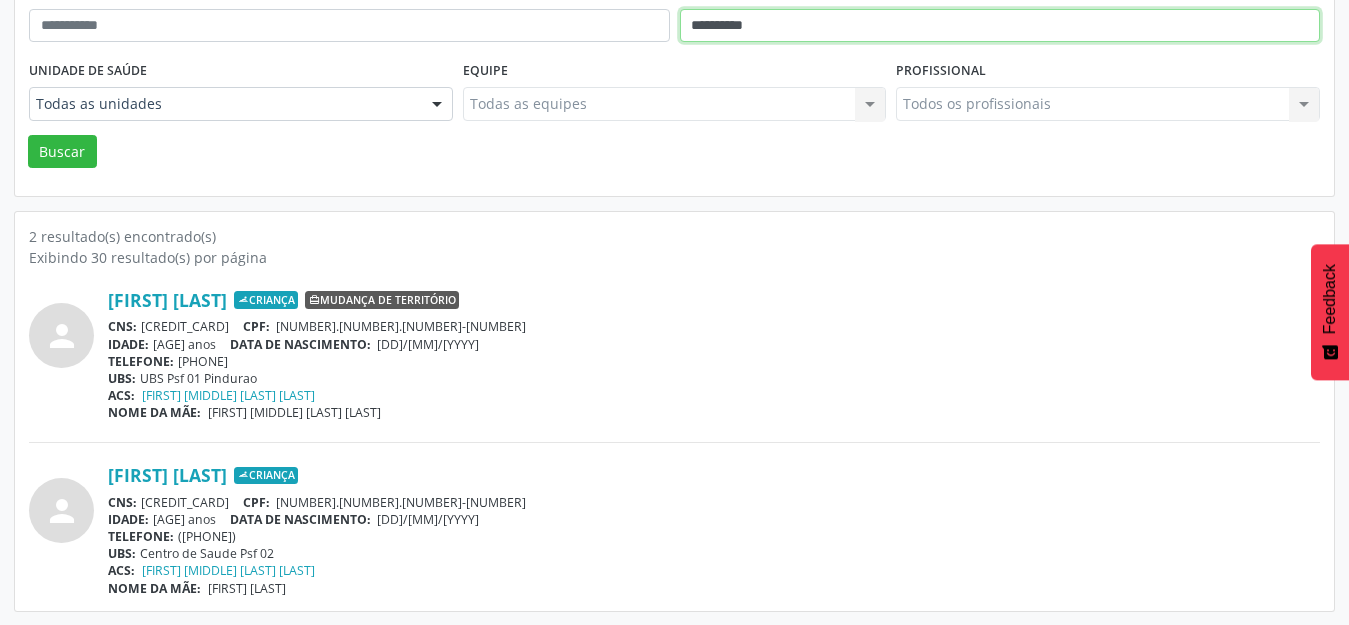 click on "**********" at bounding box center [1000, 26] 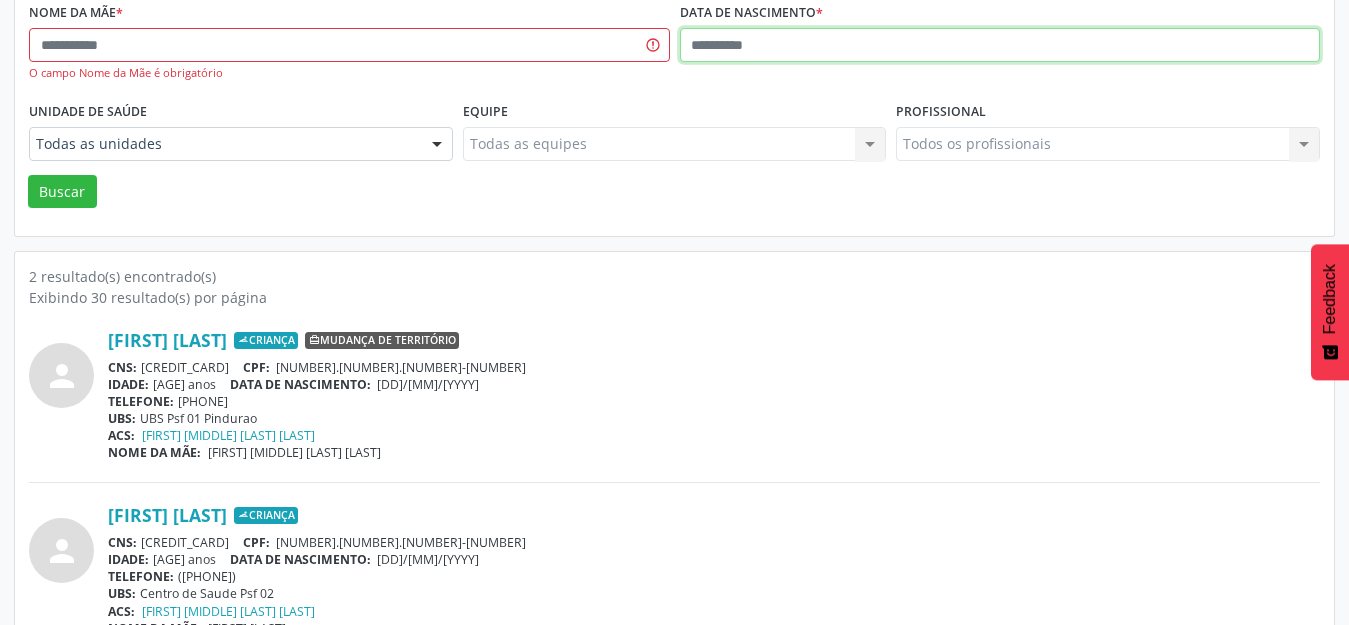 scroll, scrollTop: 386, scrollLeft: 0, axis: vertical 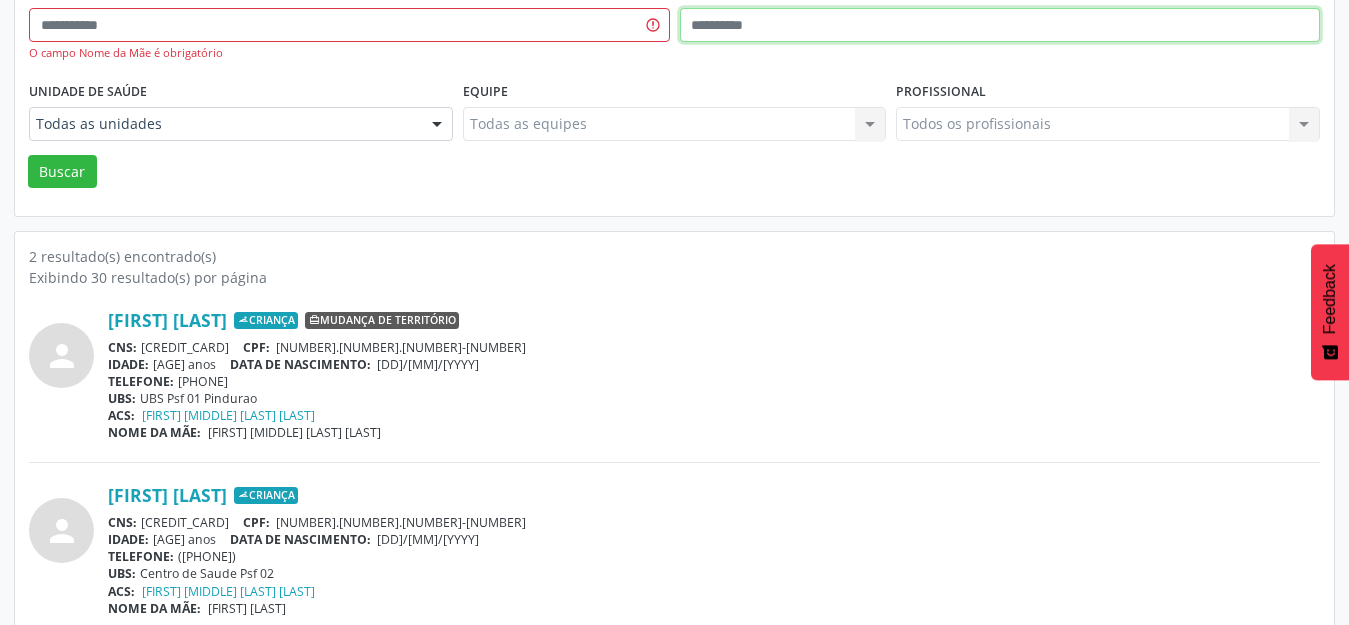 type 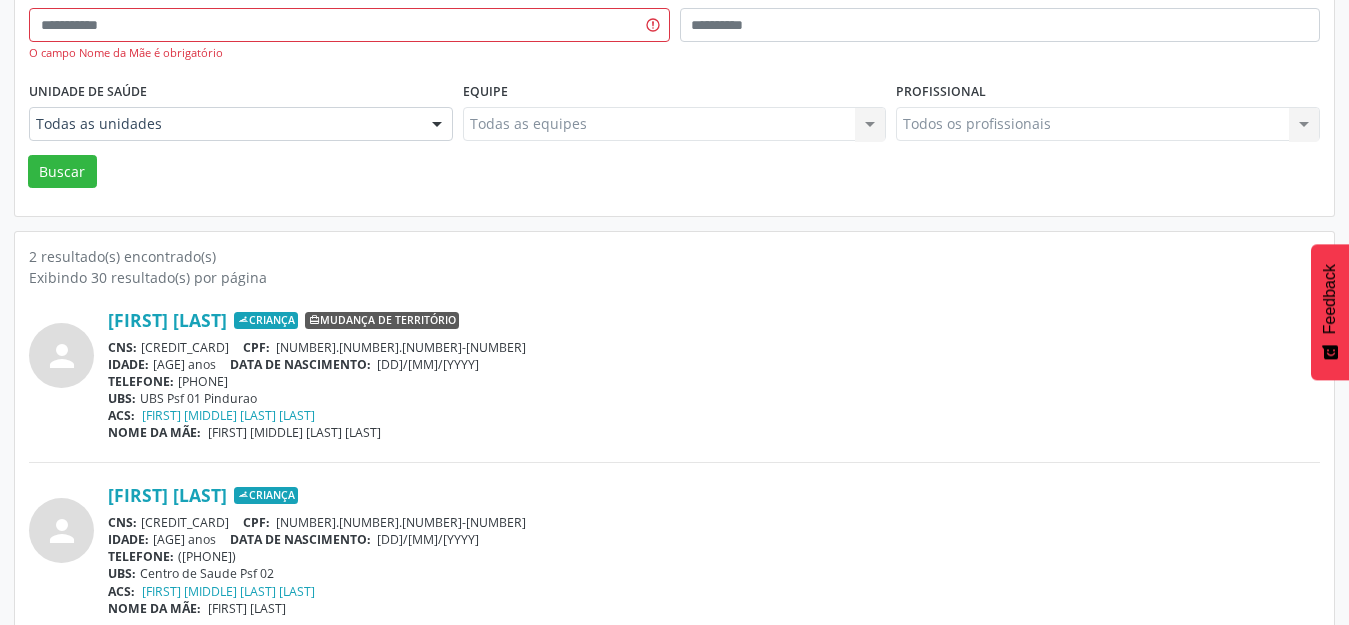 click at bounding box center [674, 462] 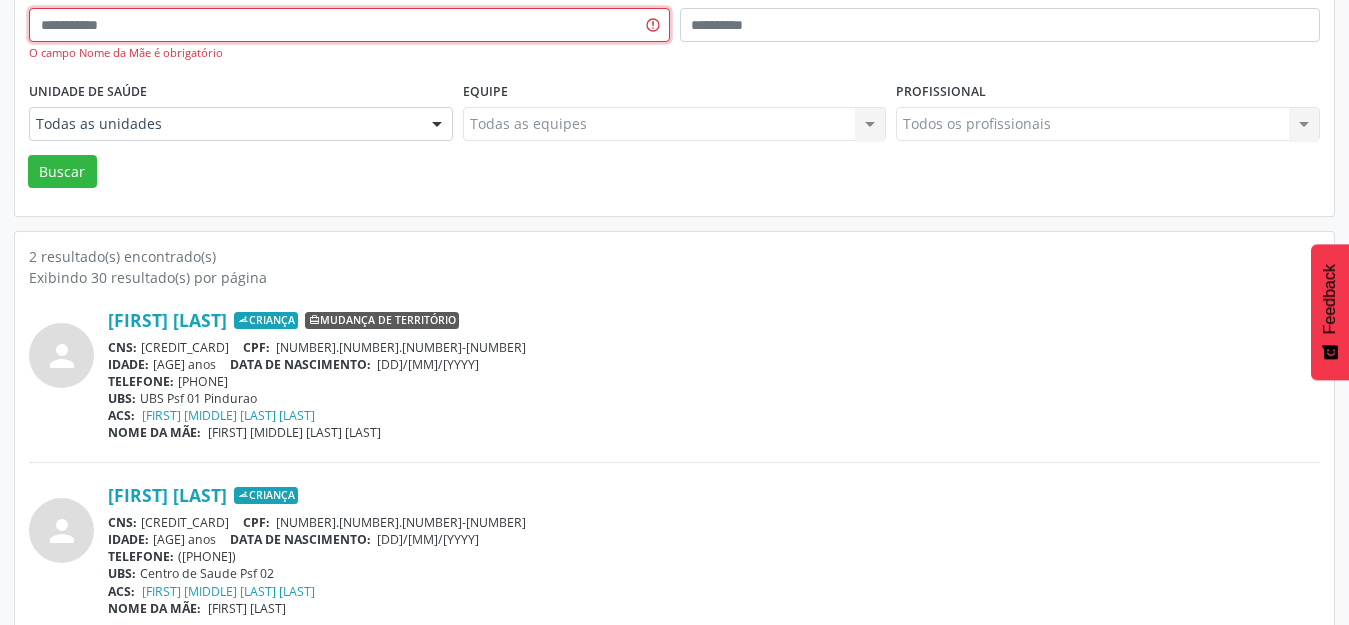 click at bounding box center (349, 25) 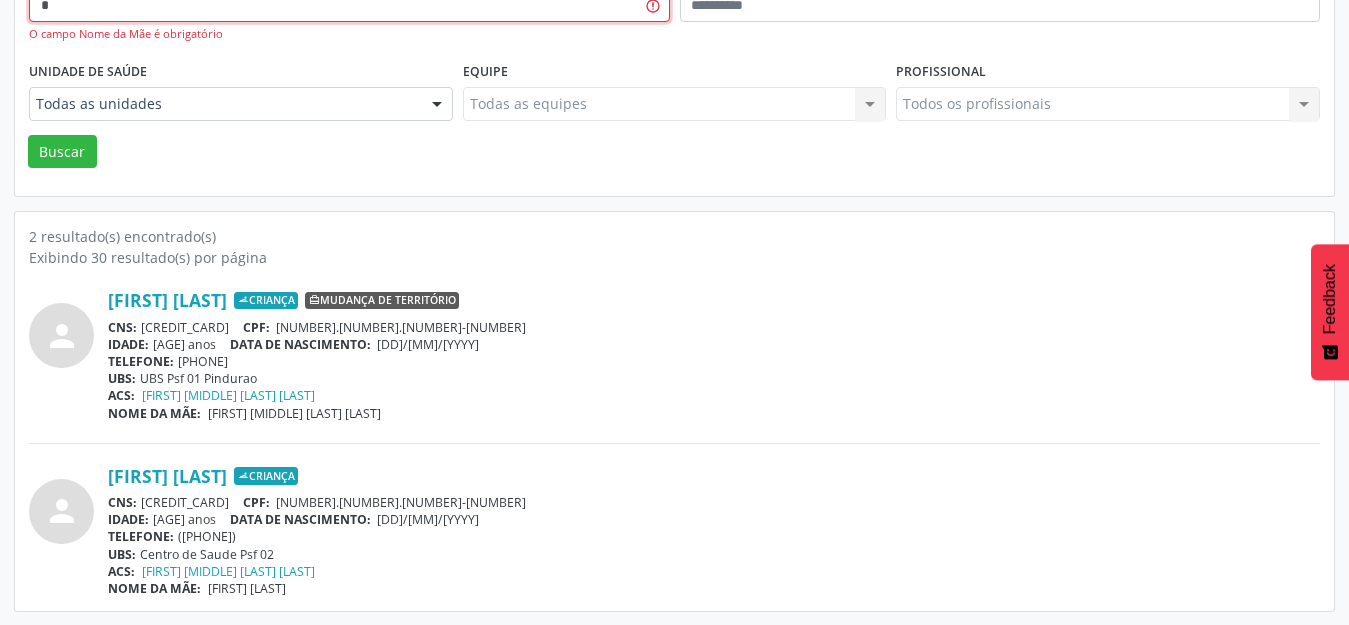 scroll, scrollTop: 366, scrollLeft: 0, axis: vertical 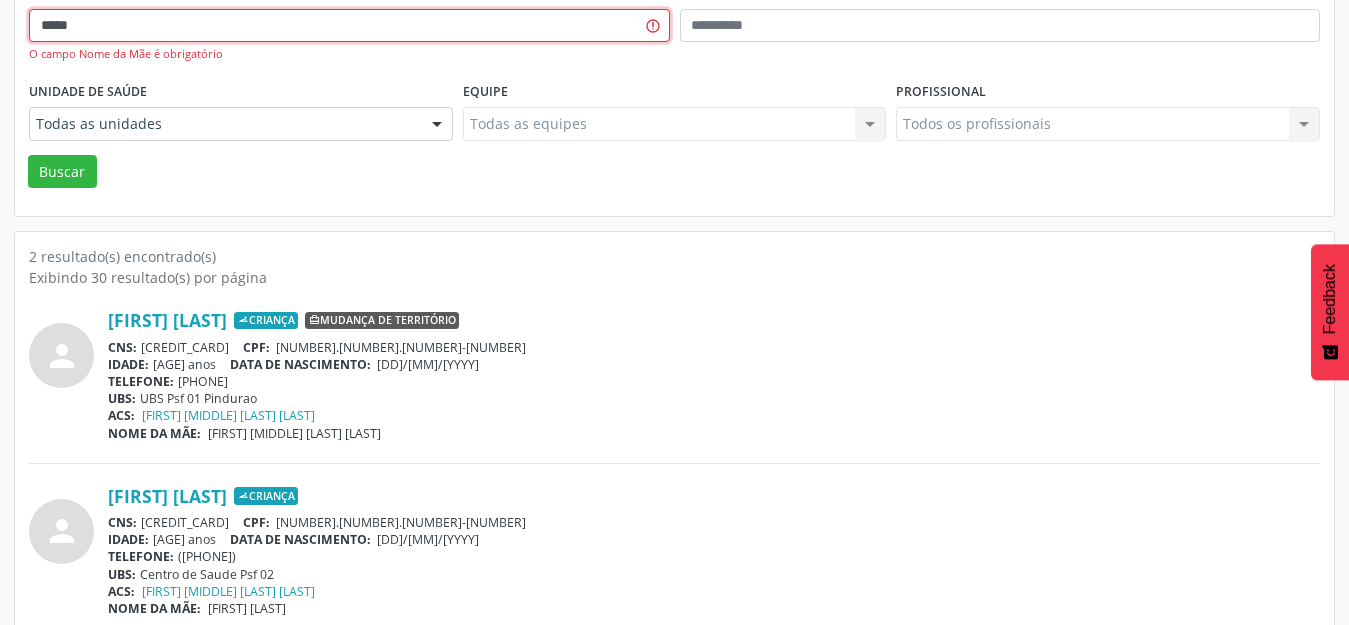 click on "Buscar" at bounding box center [62, 172] 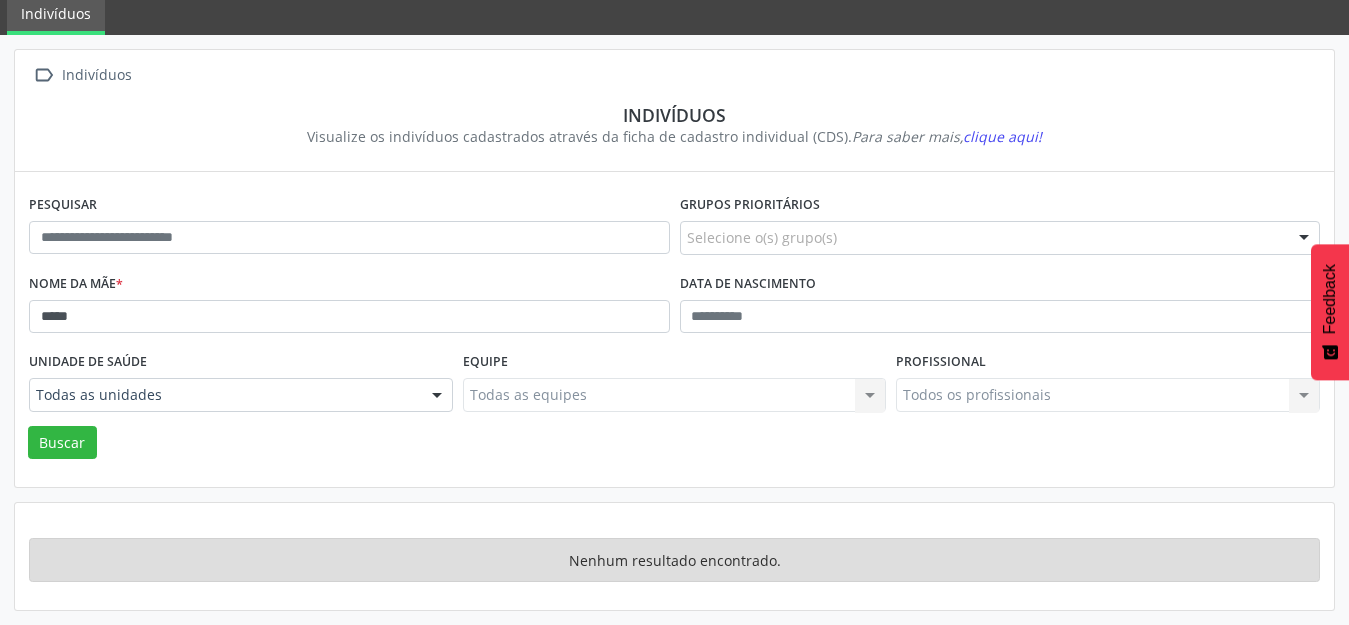 scroll, scrollTop: 75, scrollLeft: 0, axis: vertical 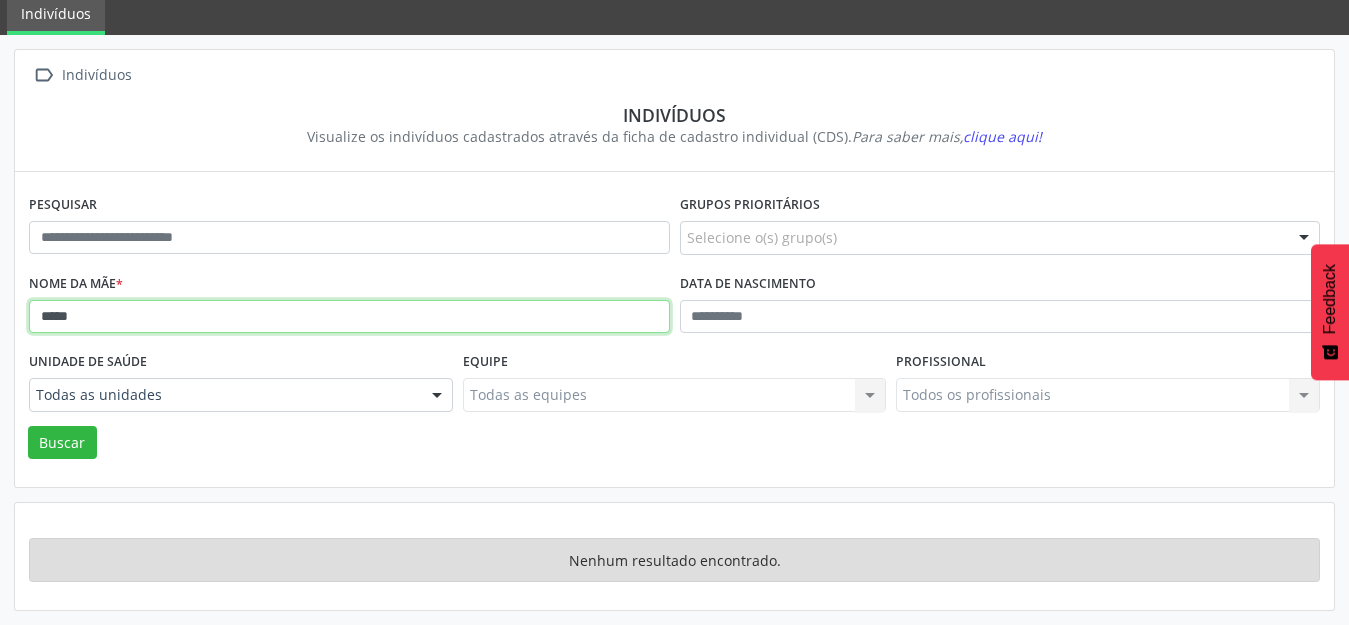 click on "*****" at bounding box center (349, 317) 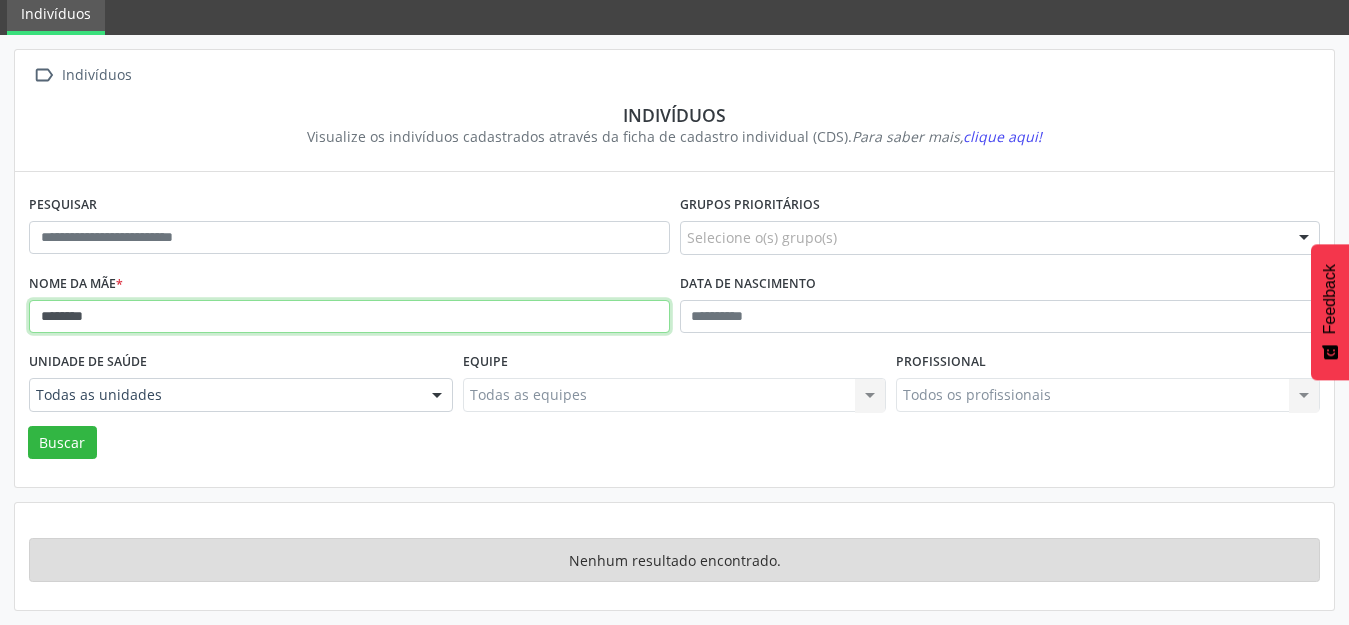 type on "********" 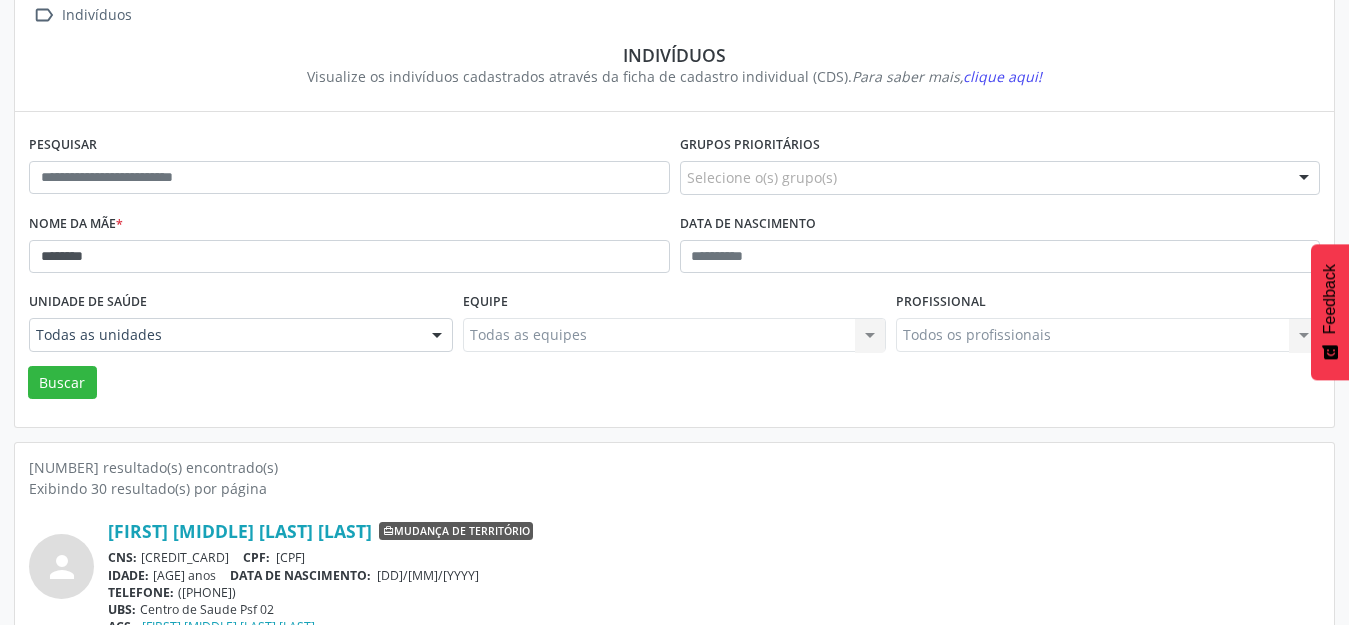 scroll, scrollTop: 191, scrollLeft: 0, axis: vertical 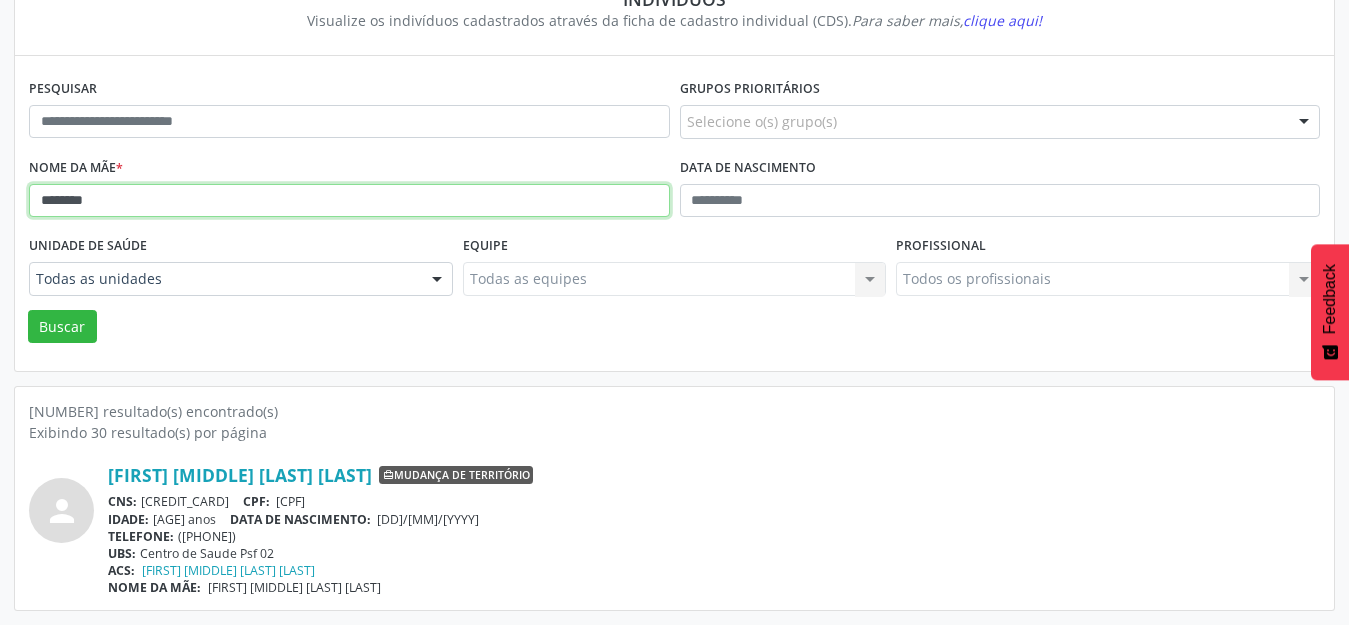 click on "********" at bounding box center [349, 201] 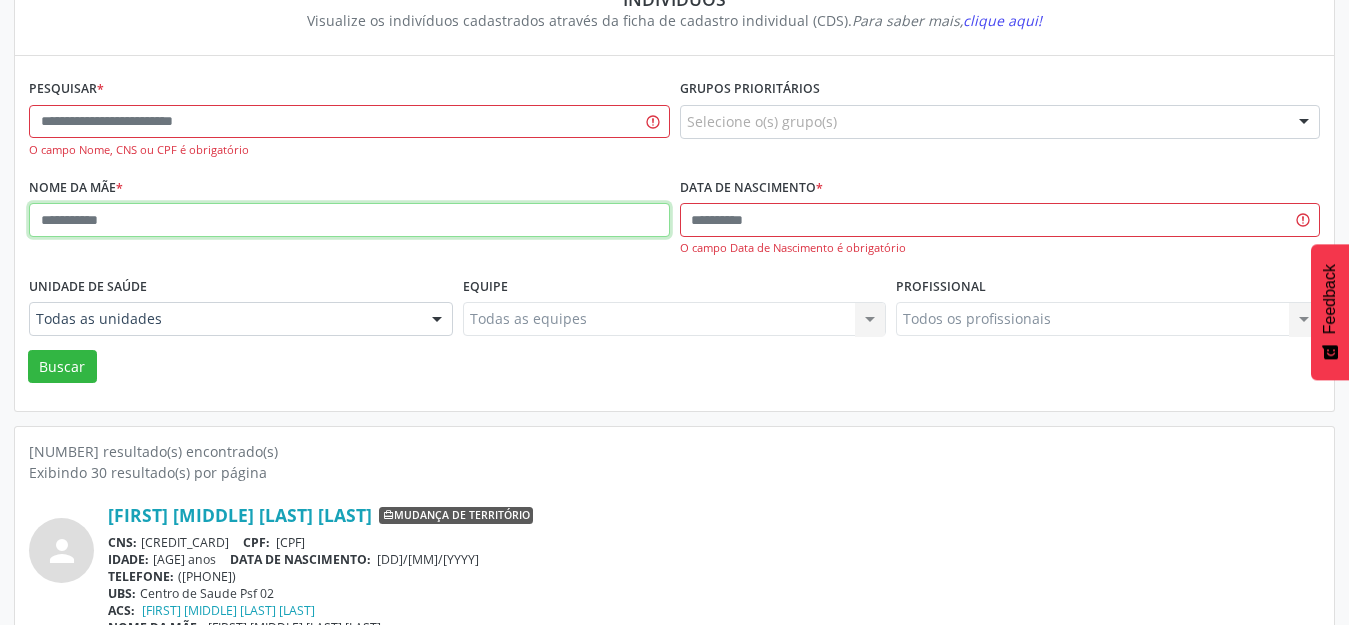 type 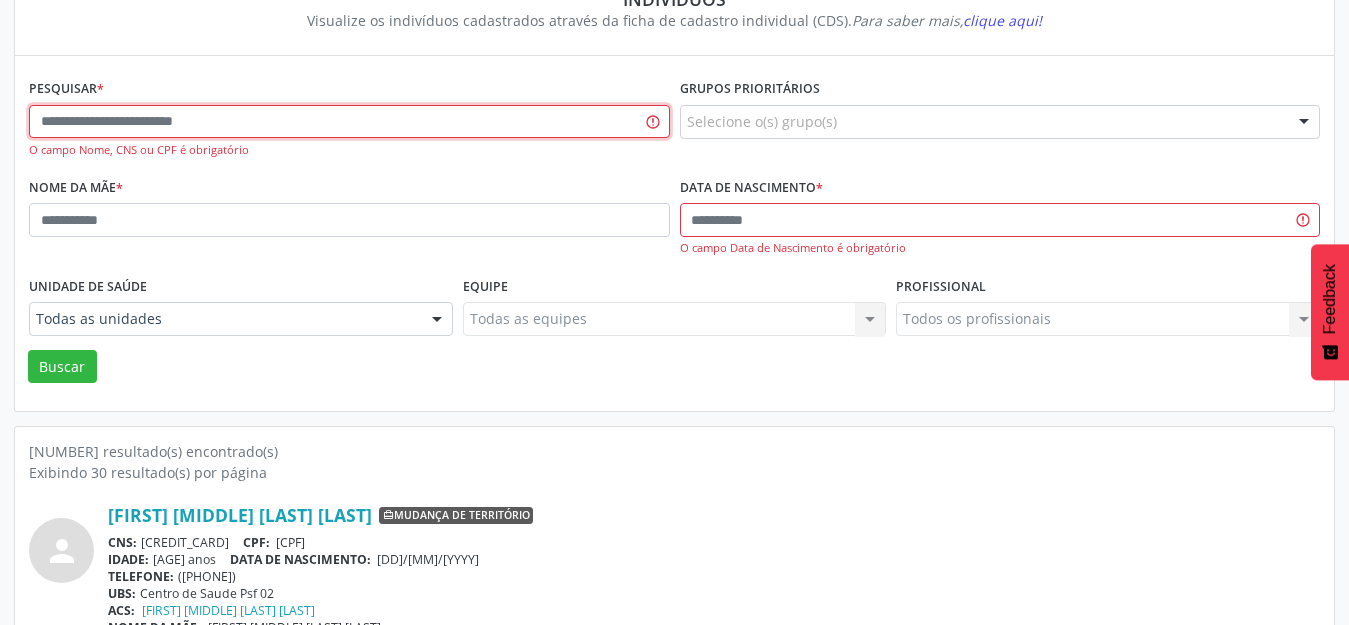 click at bounding box center (349, 122) 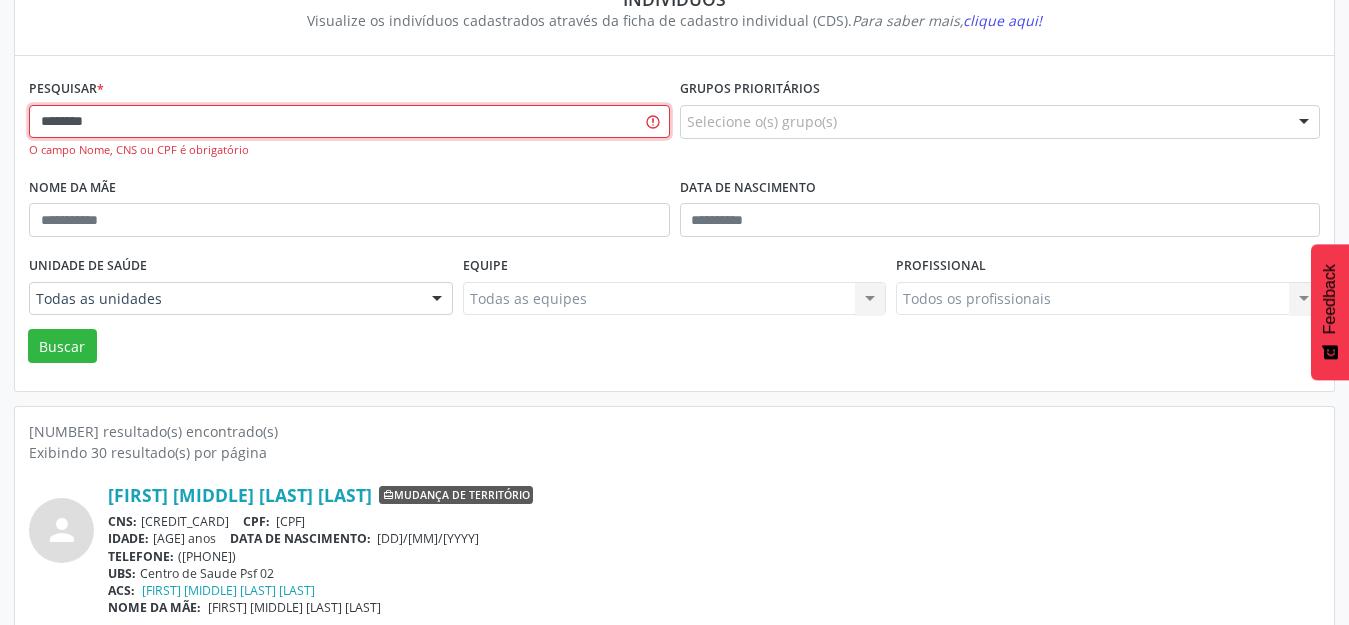 type on "********" 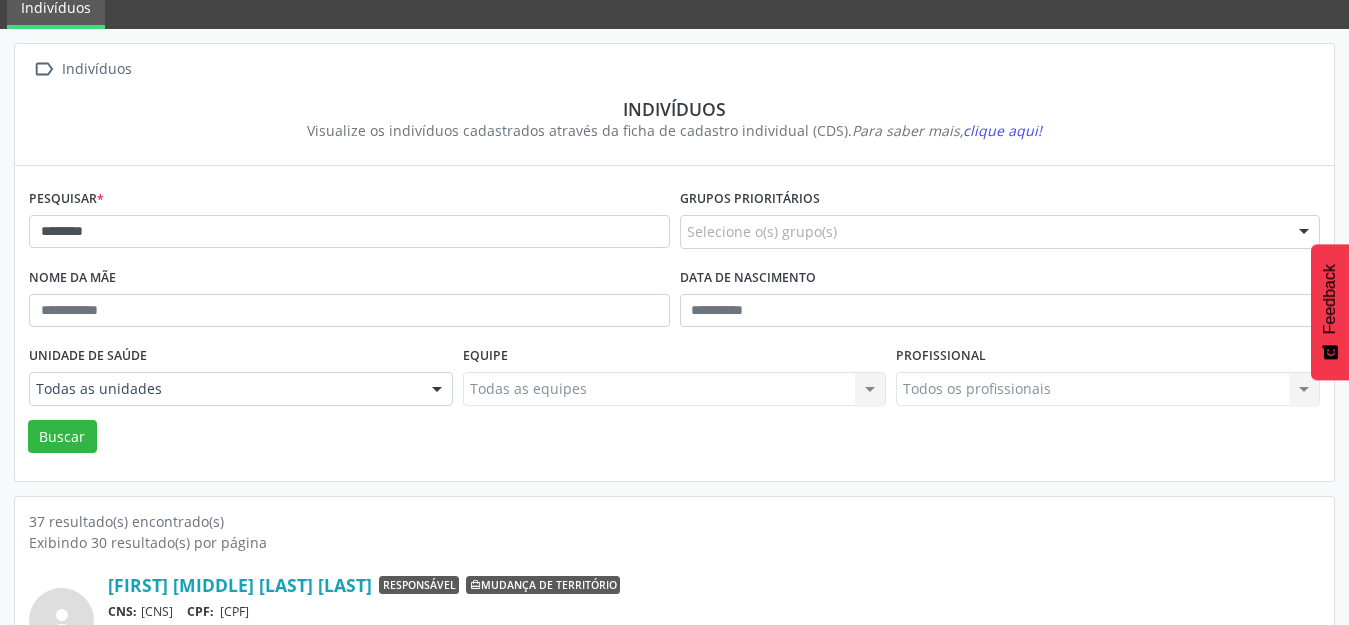 scroll, scrollTop: 191, scrollLeft: 0, axis: vertical 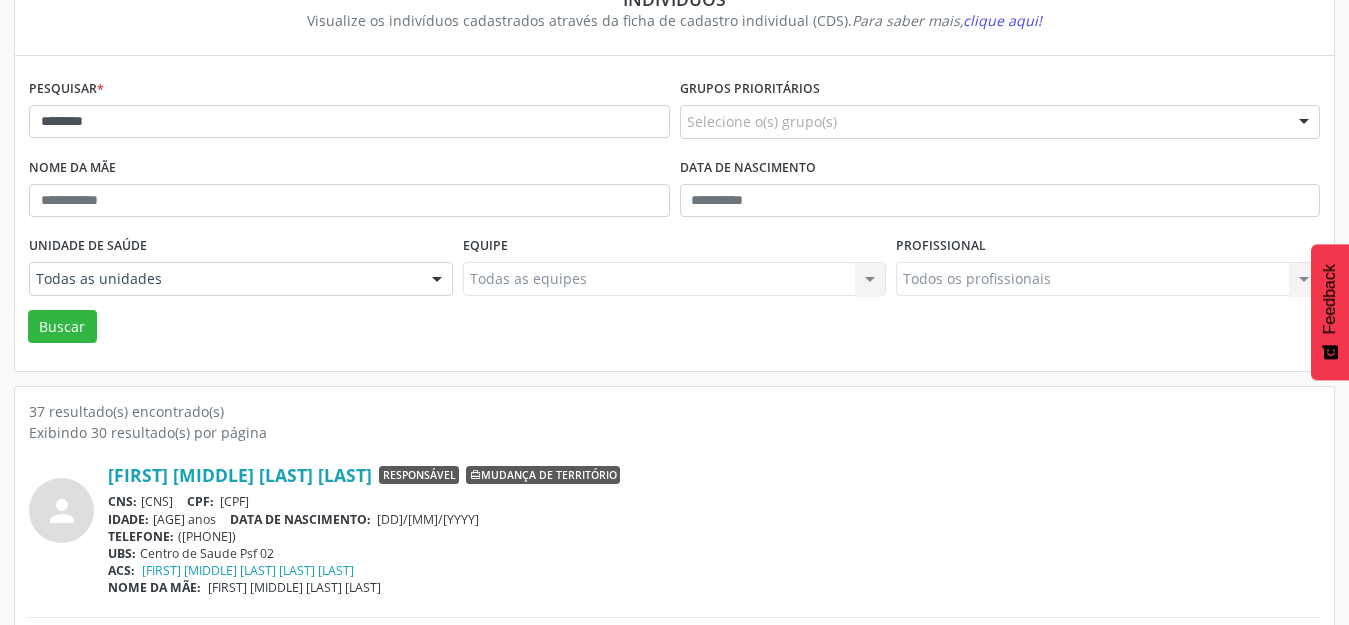 click on "Unidade de saúde" at bounding box center (88, 246) 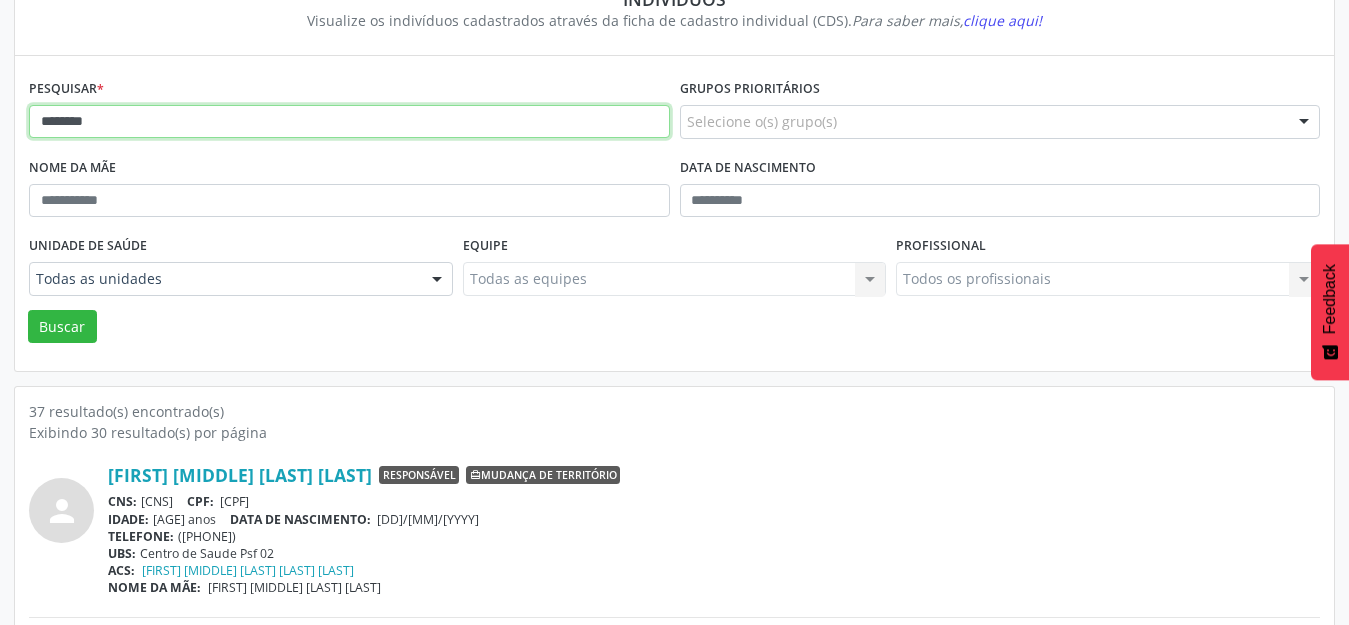click on "********" at bounding box center [349, 122] 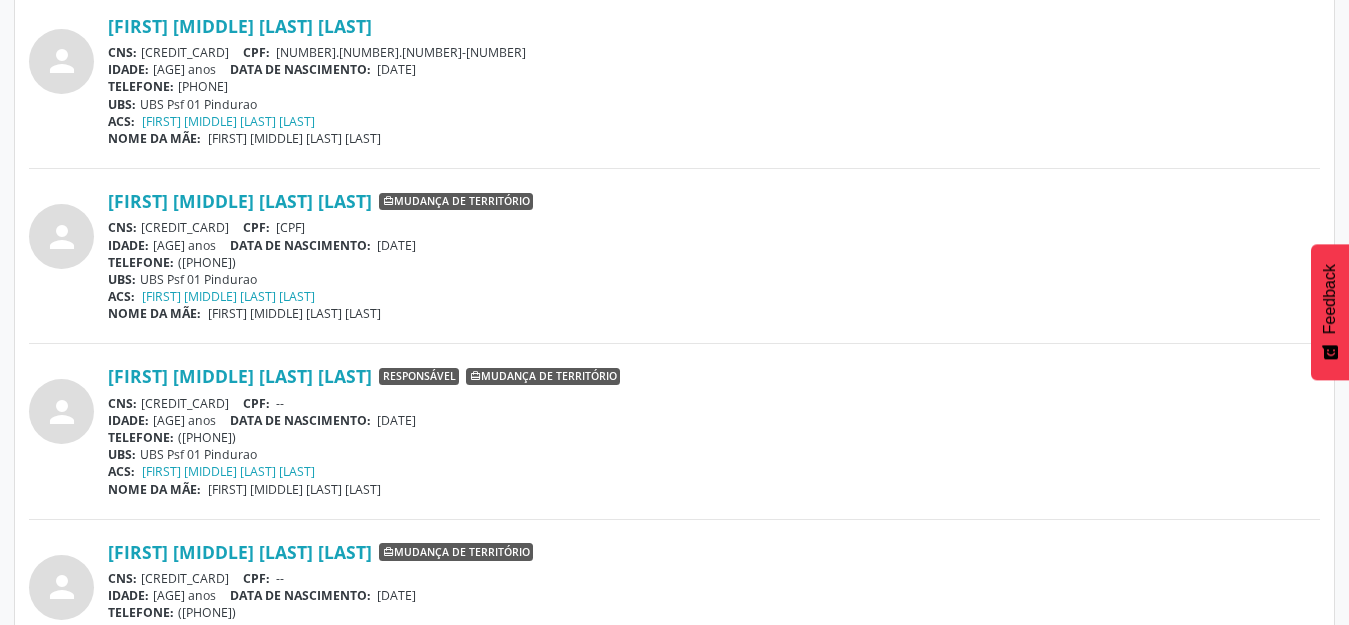 scroll, scrollTop: 291, scrollLeft: 0, axis: vertical 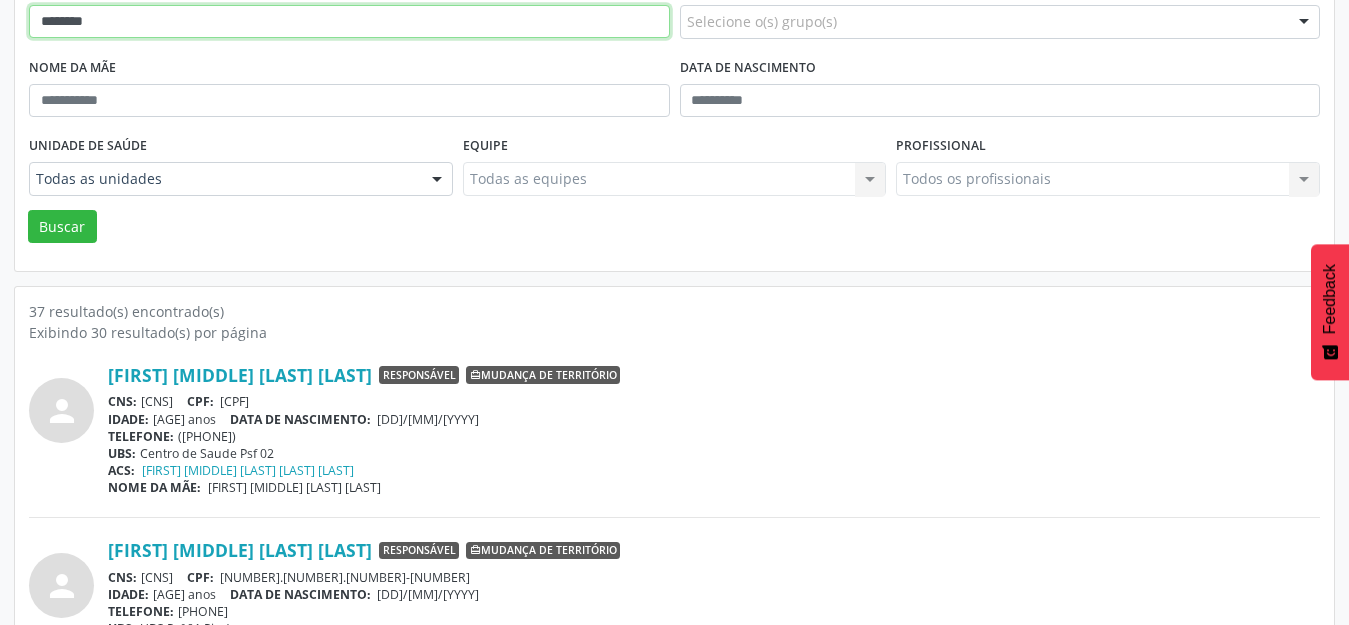 click on "********" at bounding box center (349, 22) 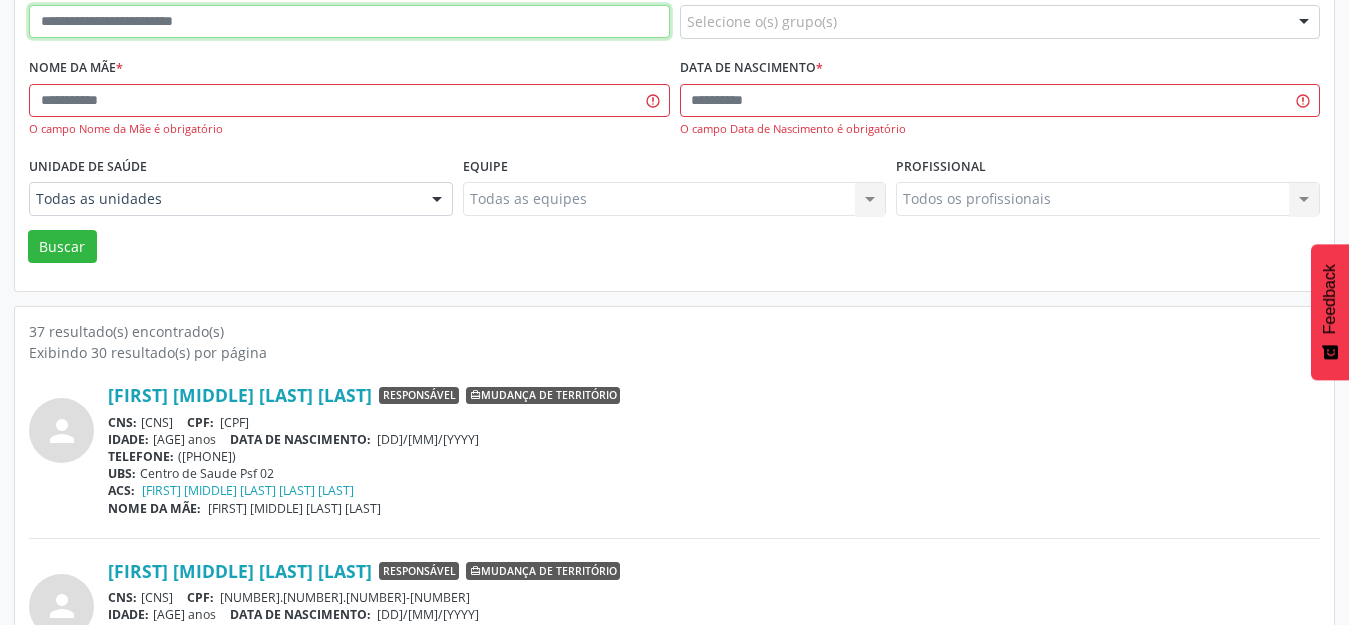 type 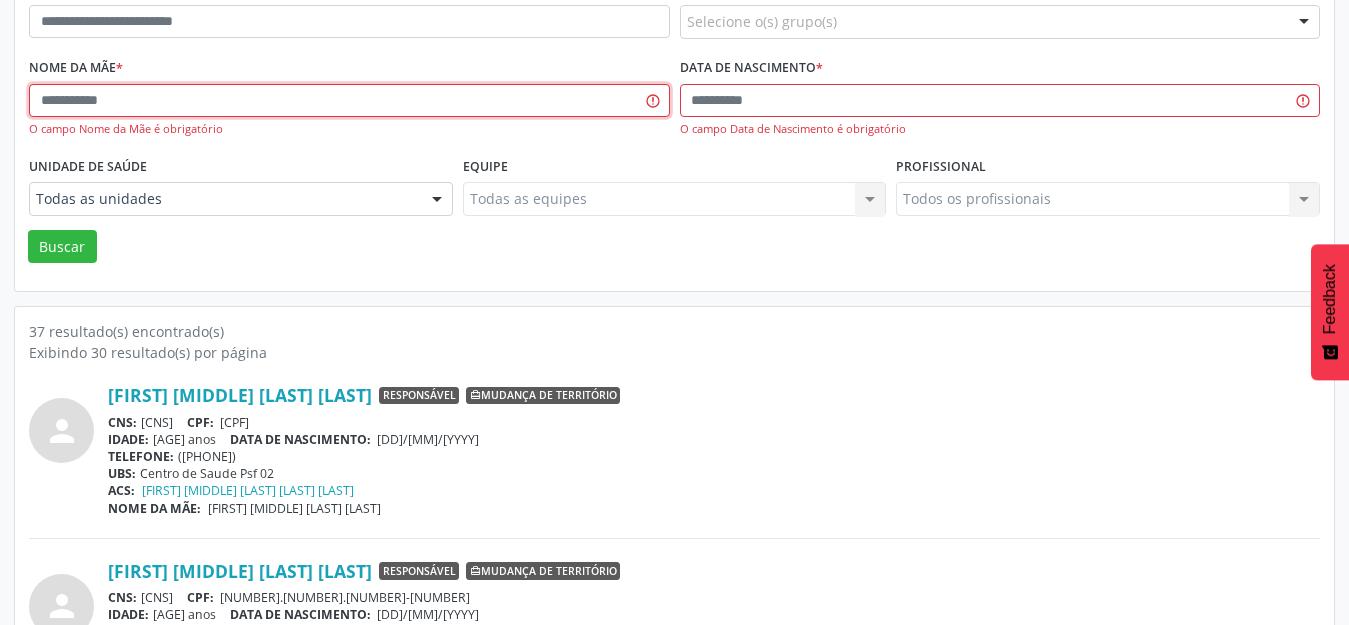 click at bounding box center [349, 101] 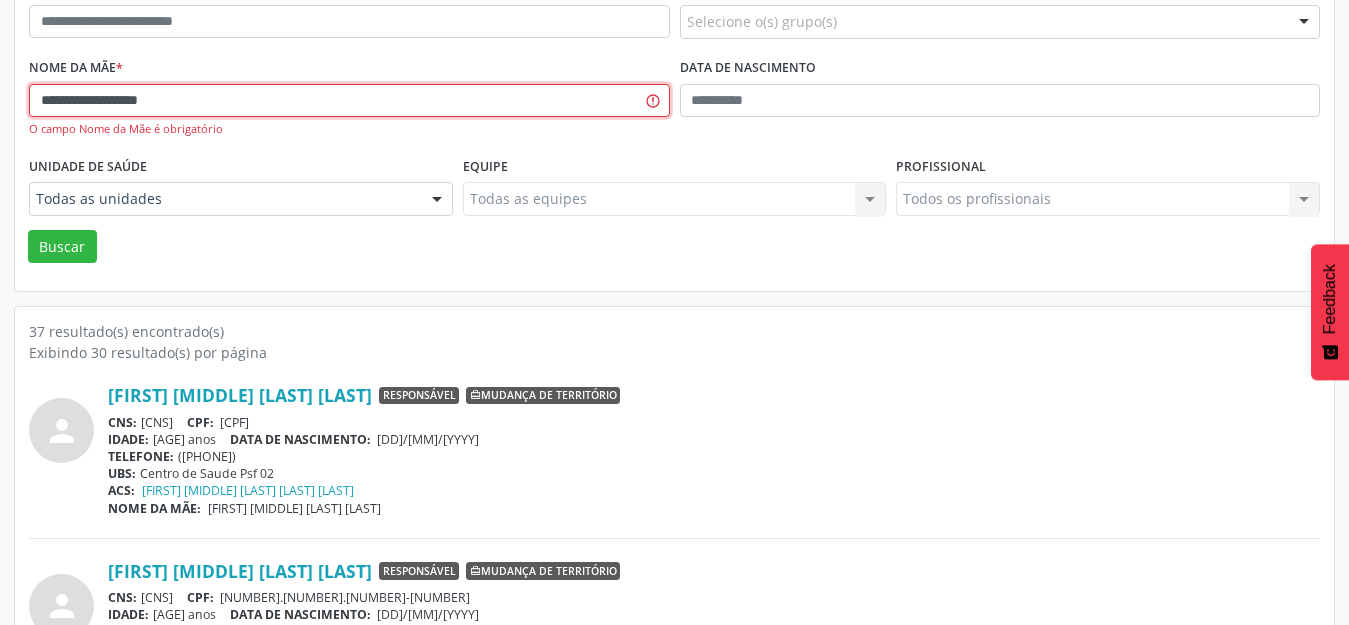 type on "**********" 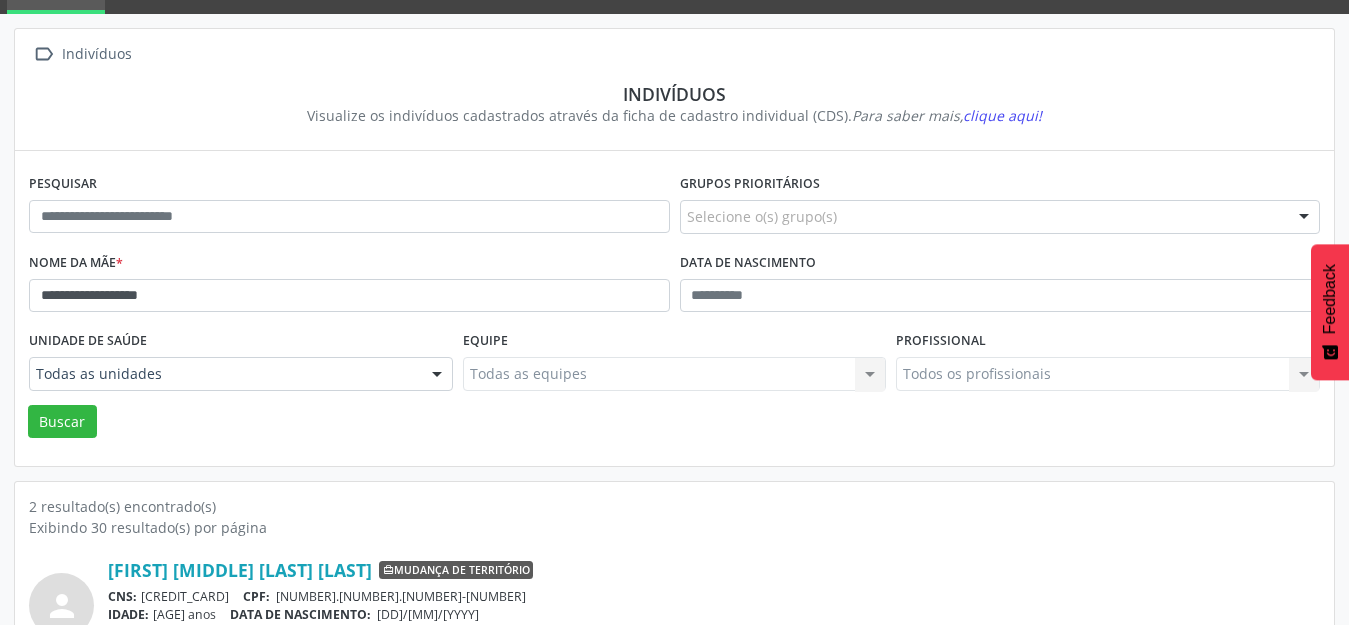 scroll, scrollTop: 0, scrollLeft: 0, axis: both 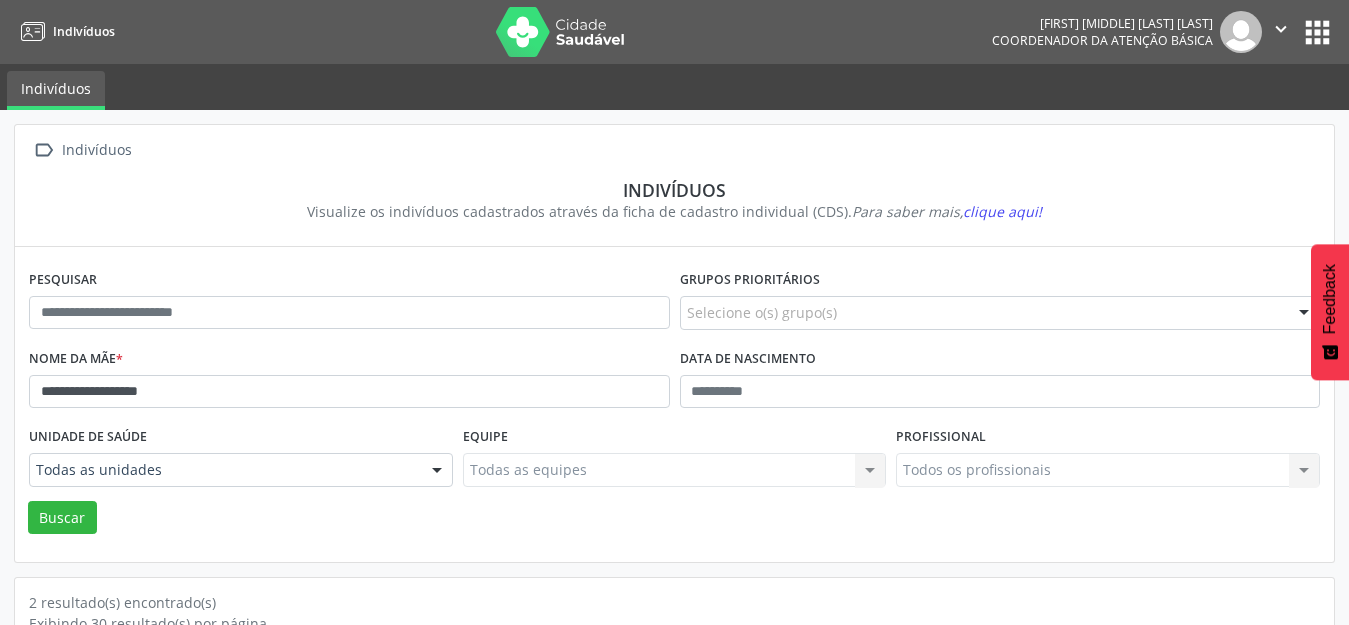 click on "" at bounding box center [1281, 32] 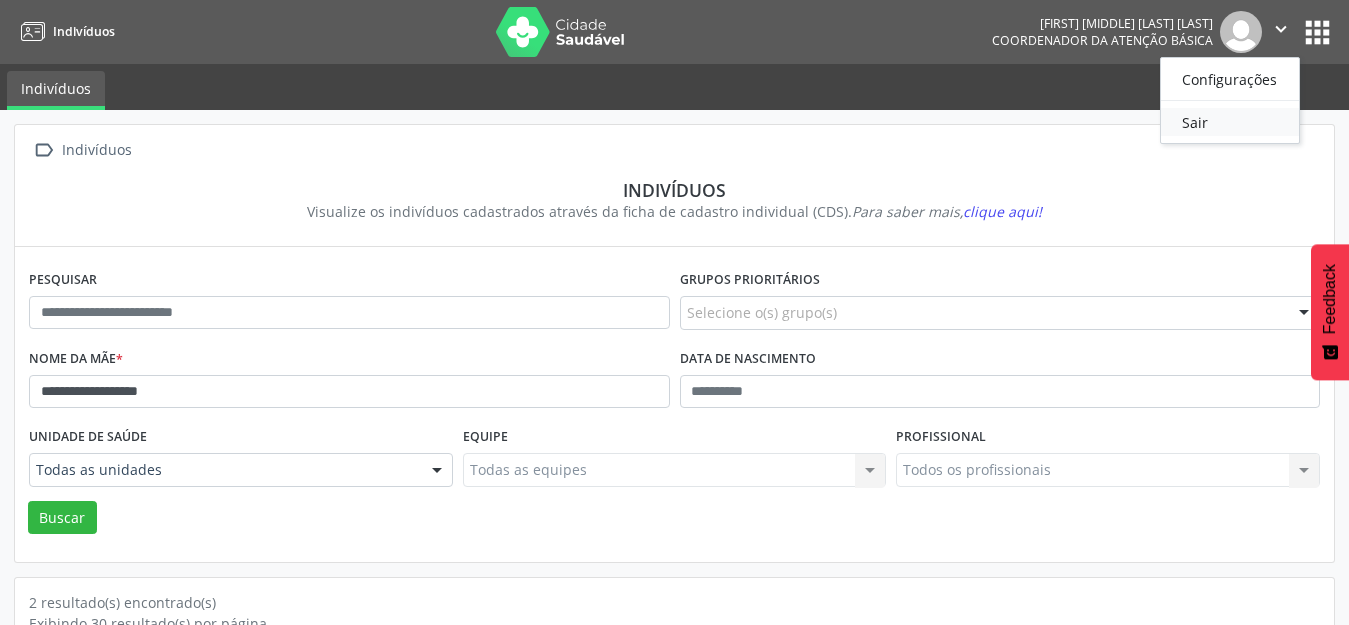 click on "Sair" at bounding box center [1230, 122] 